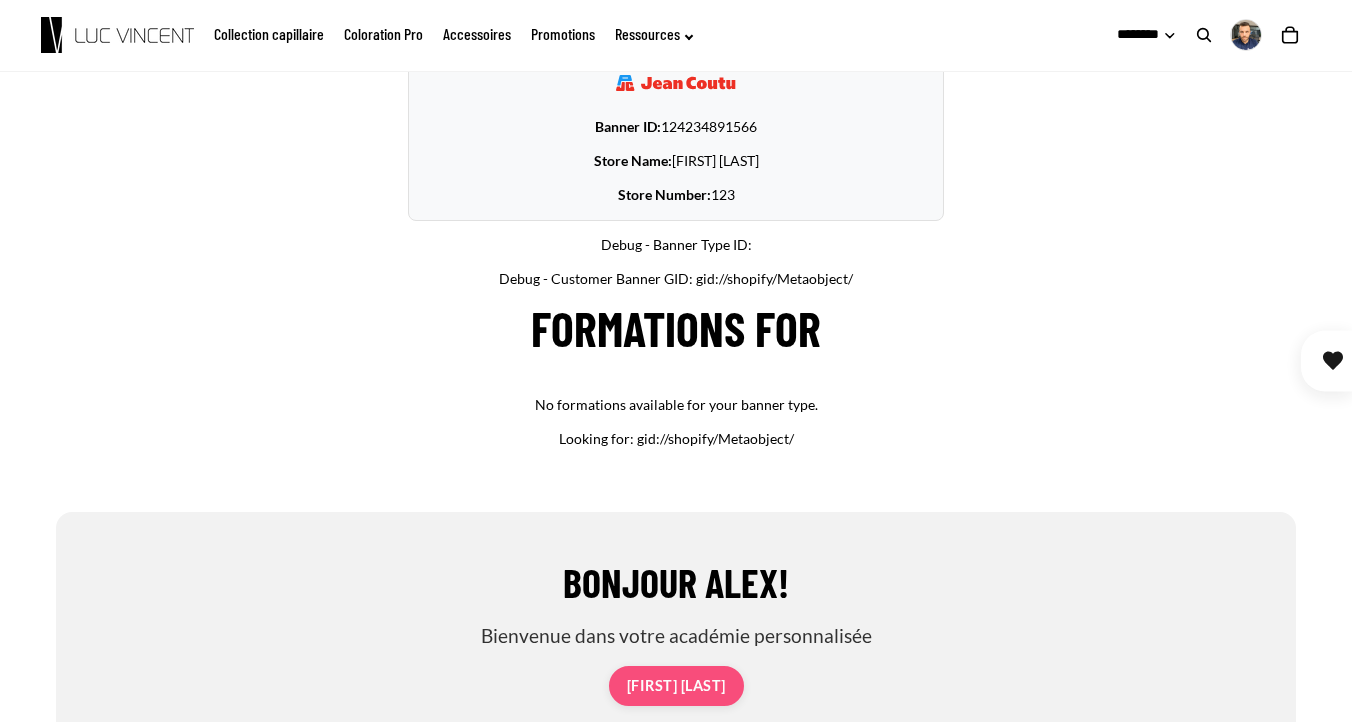 scroll, scrollTop: 566, scrollLeft: 0, axis: vertical 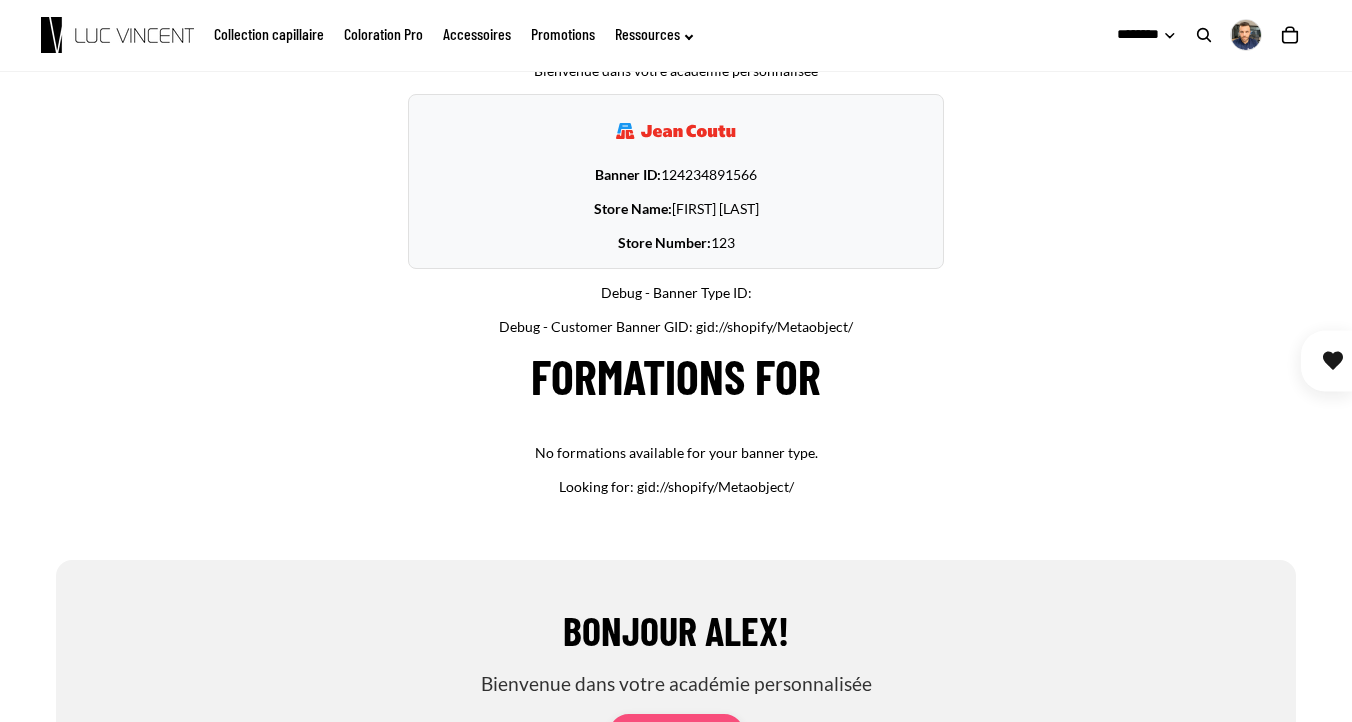 click on "Debug - Banner Type ID:" at bounding box center (676, 293) 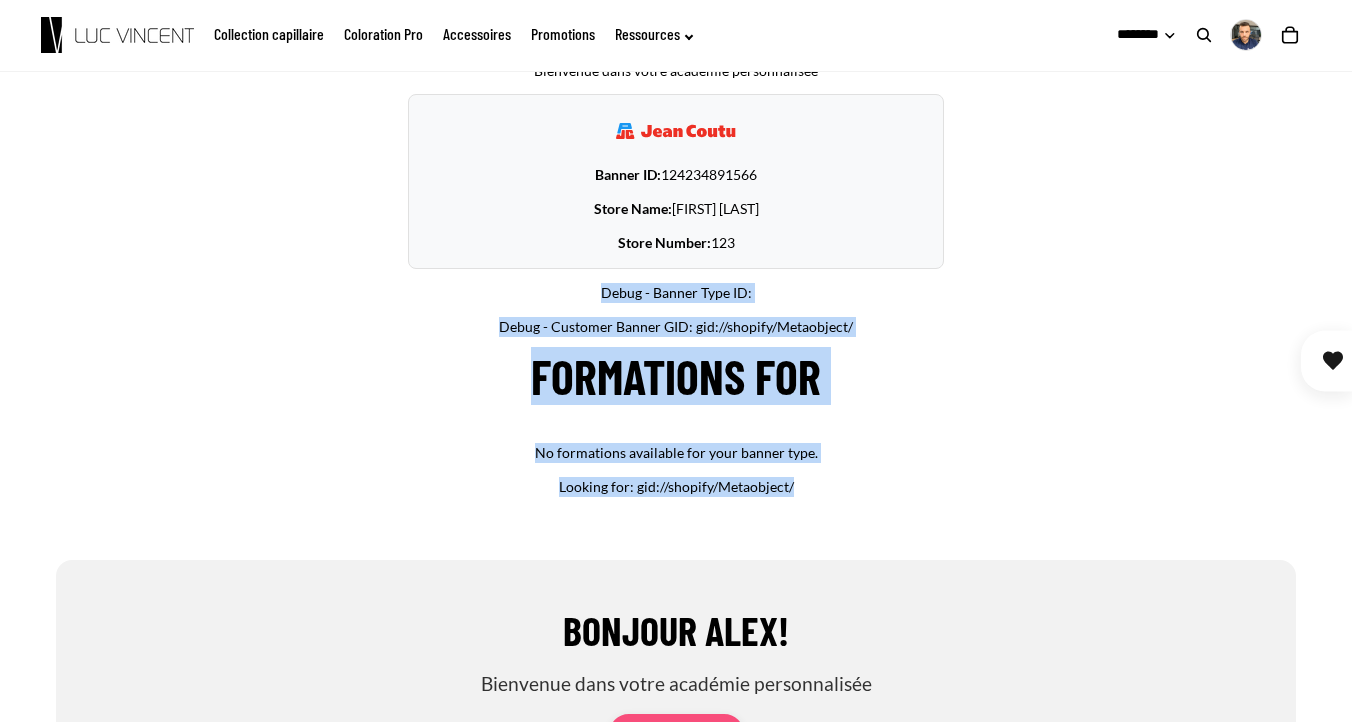 drag, startPoint x: 588, startPoint y: 274, endPoint x: 905, endPoint y: 498, distance: 388.15588 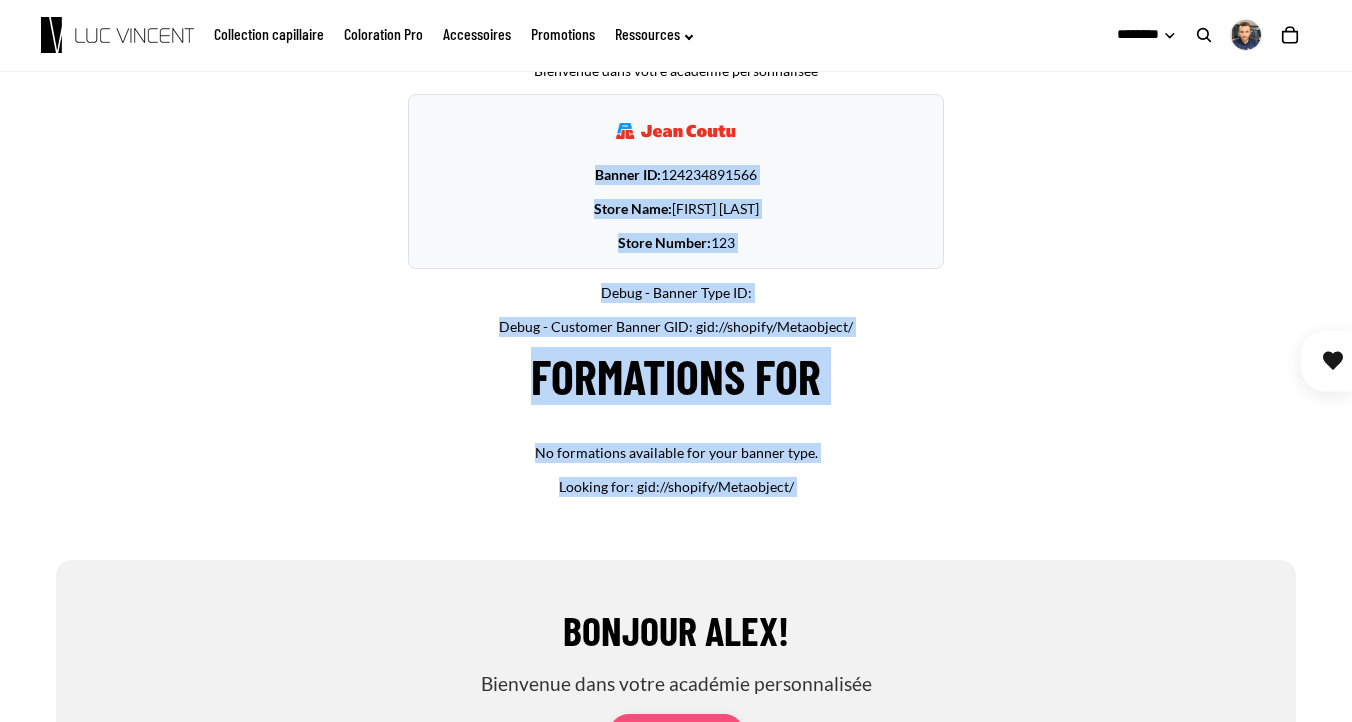 drag, startPoint x: 582, startPoint y: 170, endPoint x: 990, endPoint y: 551, distance: 558.2338 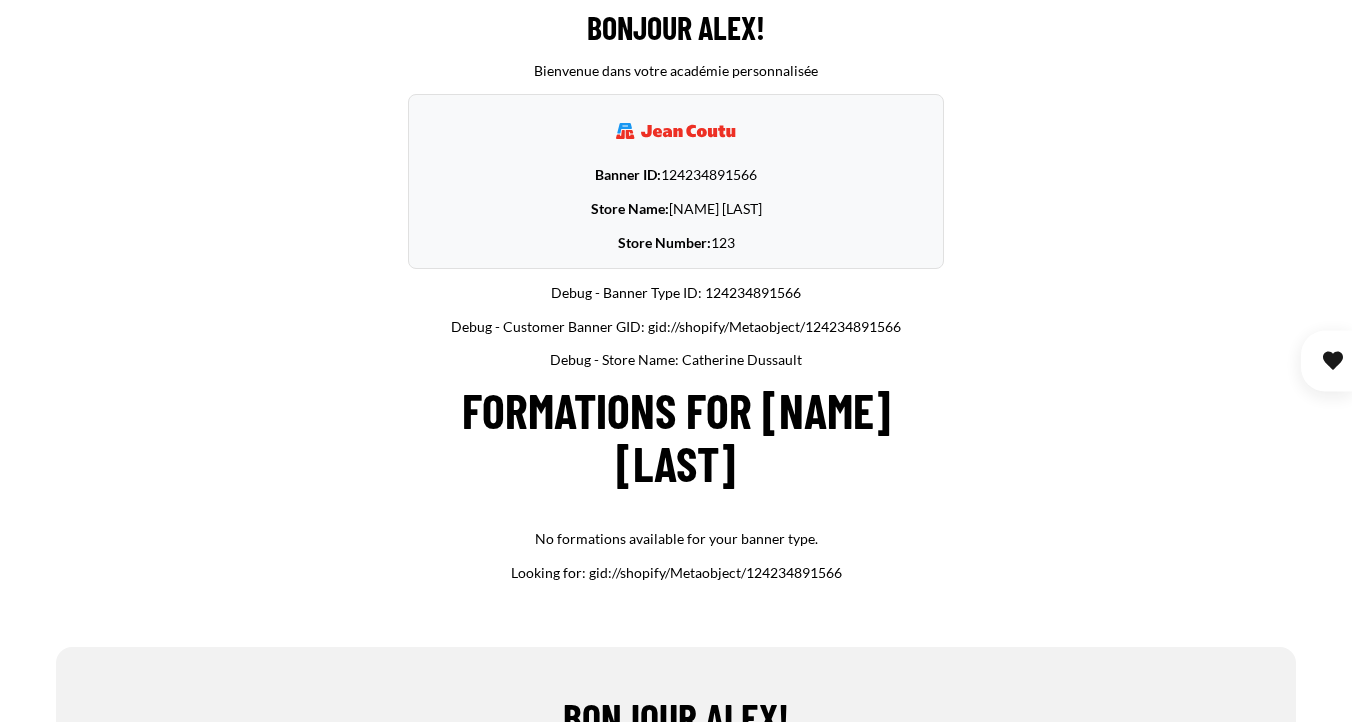 scroll, scrollTop: 566, scrollLeft: 0, axis: vertical 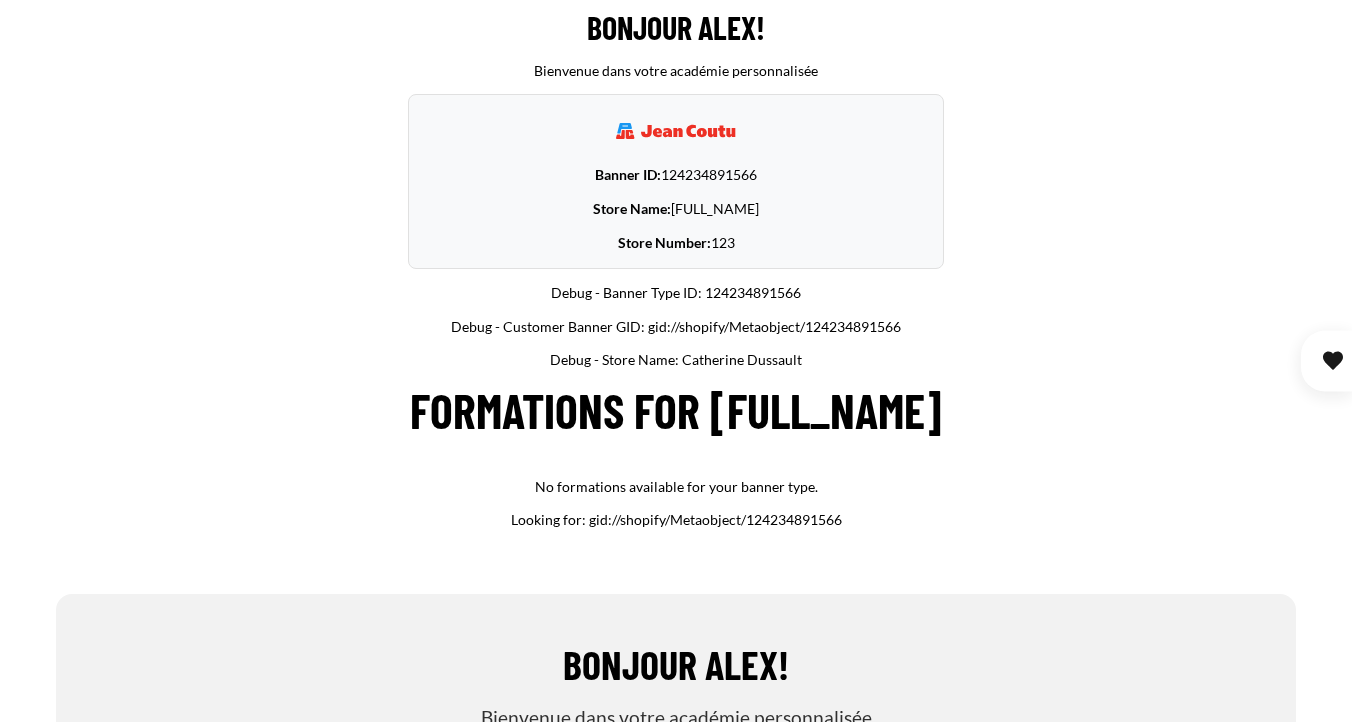 click on "Bonjour Alex!
Bienvenue dans votre académie personnalisée
Banner ID:
124234891566
Store Name:
Catherine Dussault
Store Number:
123
Debug - Banner Type ID: 124234891566
Debug - Customer Banner GID: gid://shopify/Metaobject/124234891566
Debug - Store Name: Catherine Dussault" at bounding box center (676, 270) 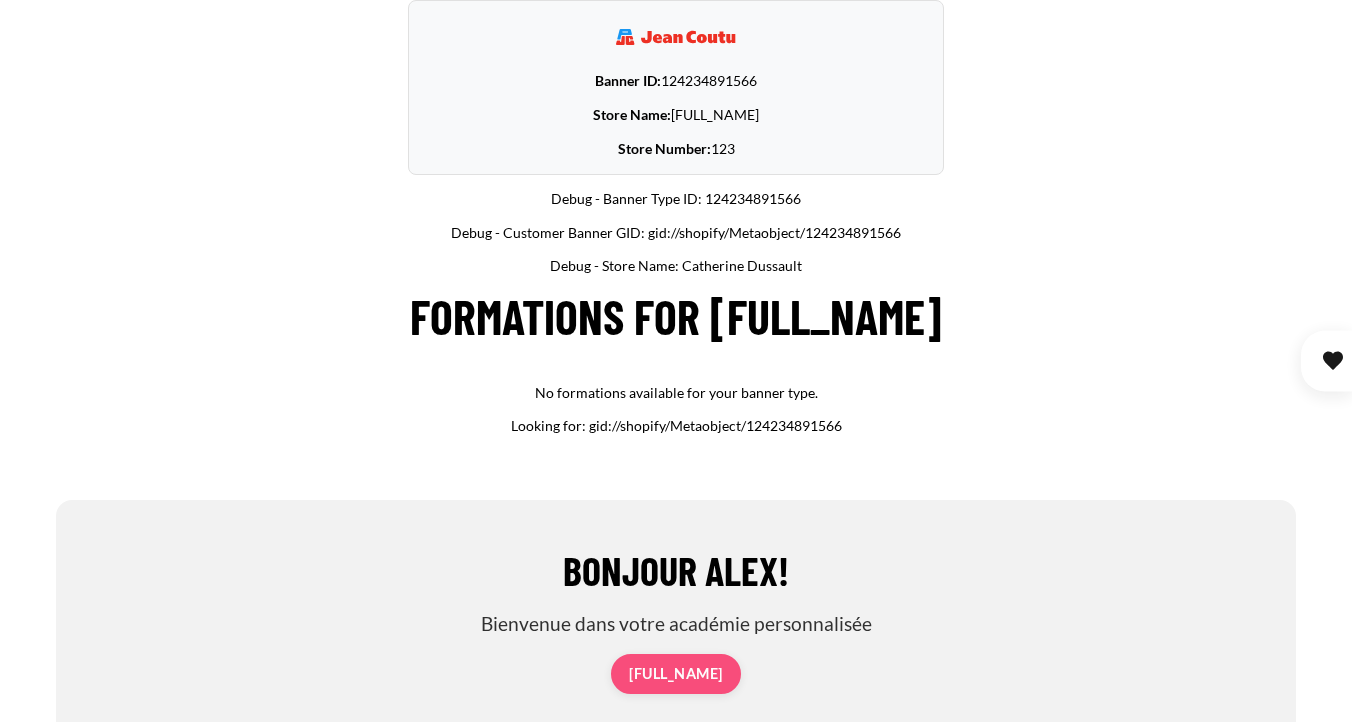 scroll, scrollTop: 676, scrollLeft: 0, axis: vertical 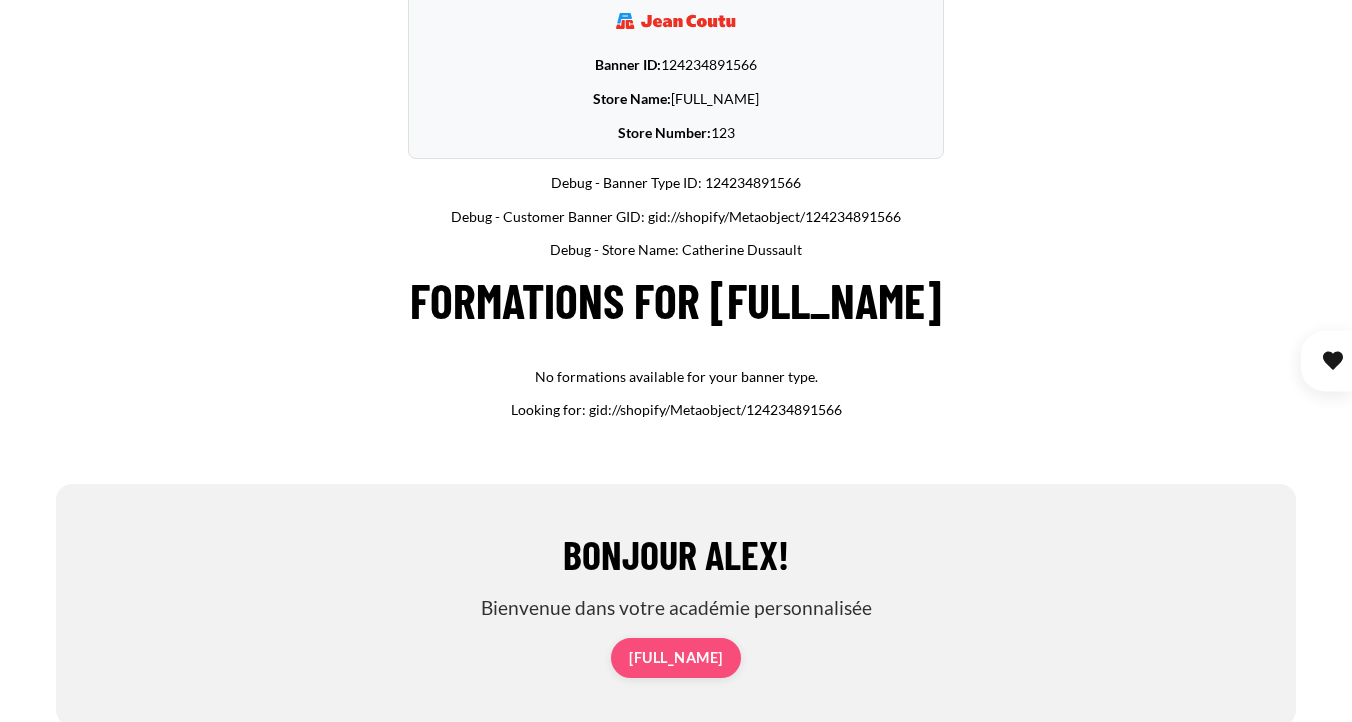 click on "Looking for: gid://shopify/Metaobject/124234891566" at bounding box center [676, 410] 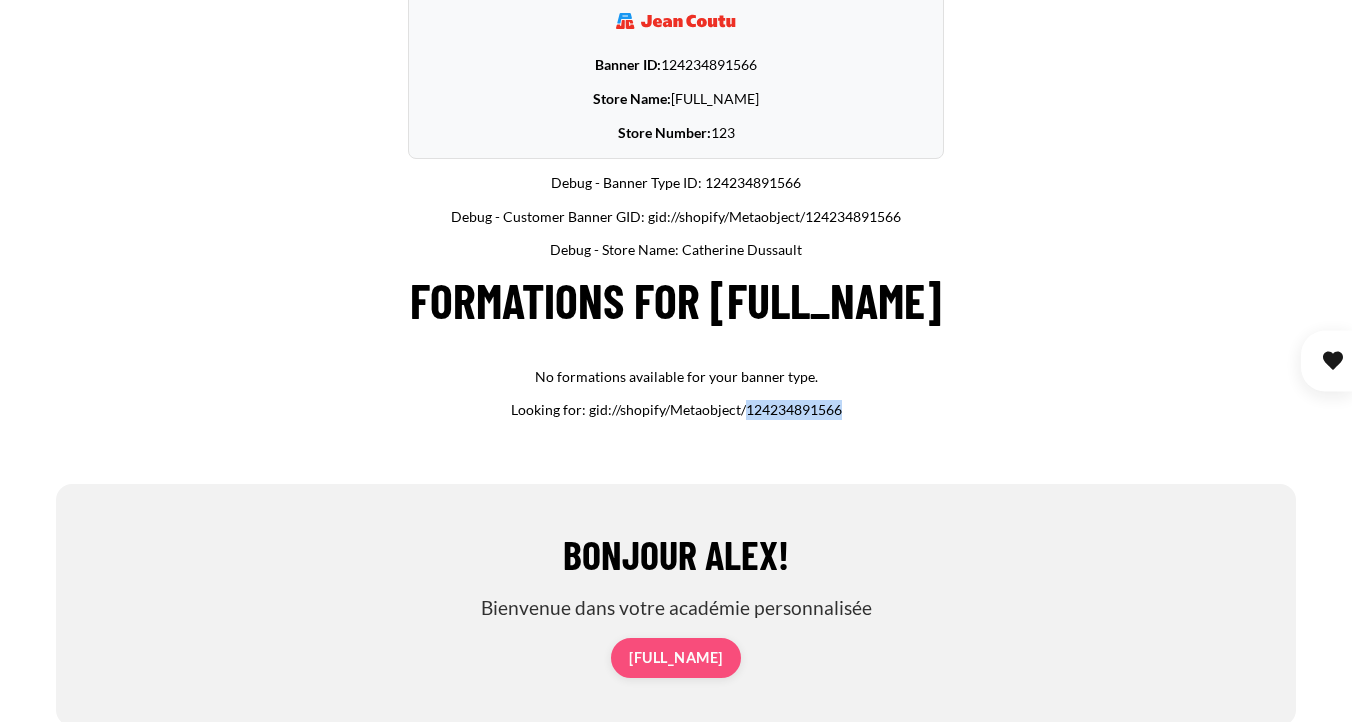 click on "Looking for: gid://shopify/Metaobject/124234891566" at bounding box center [676, 410] 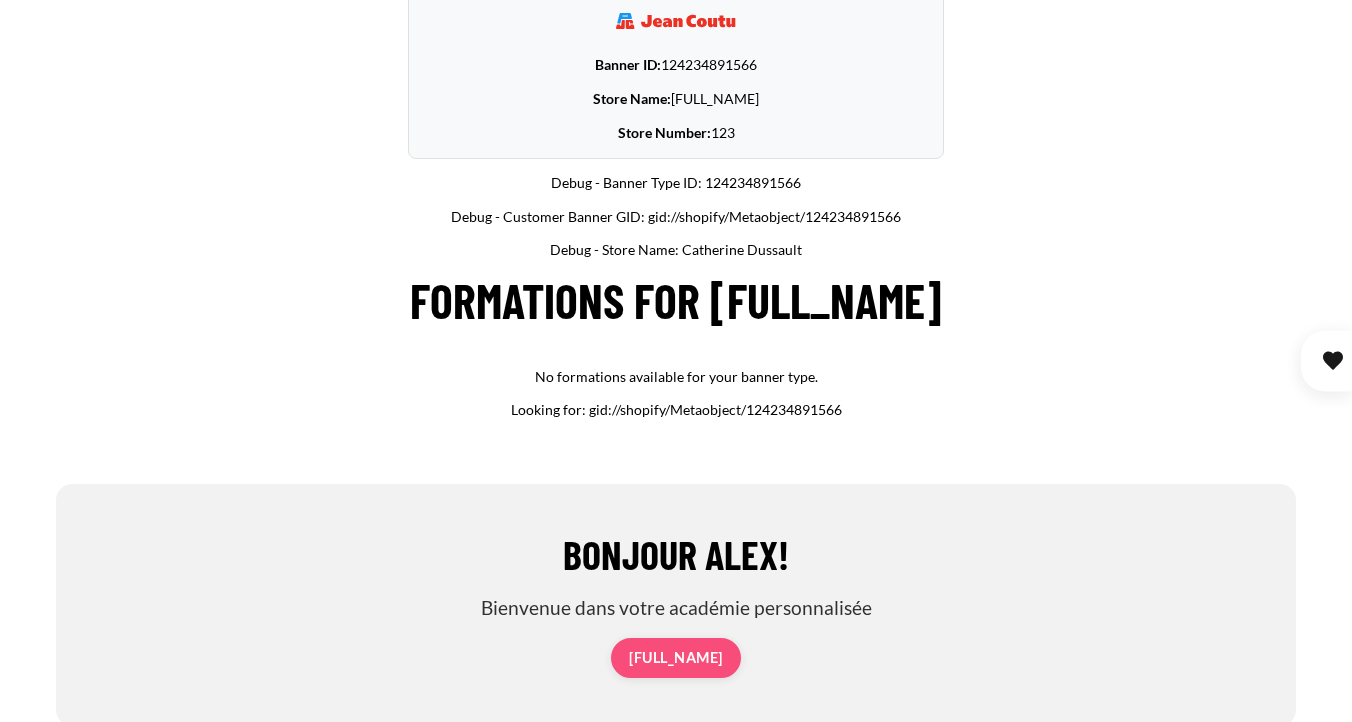 click on "Formations for Catherine Dussault
No formations available for your banner type.
Looking for: gid://shopify/Metaobject/124234891566" at bounding box center [676, 347] 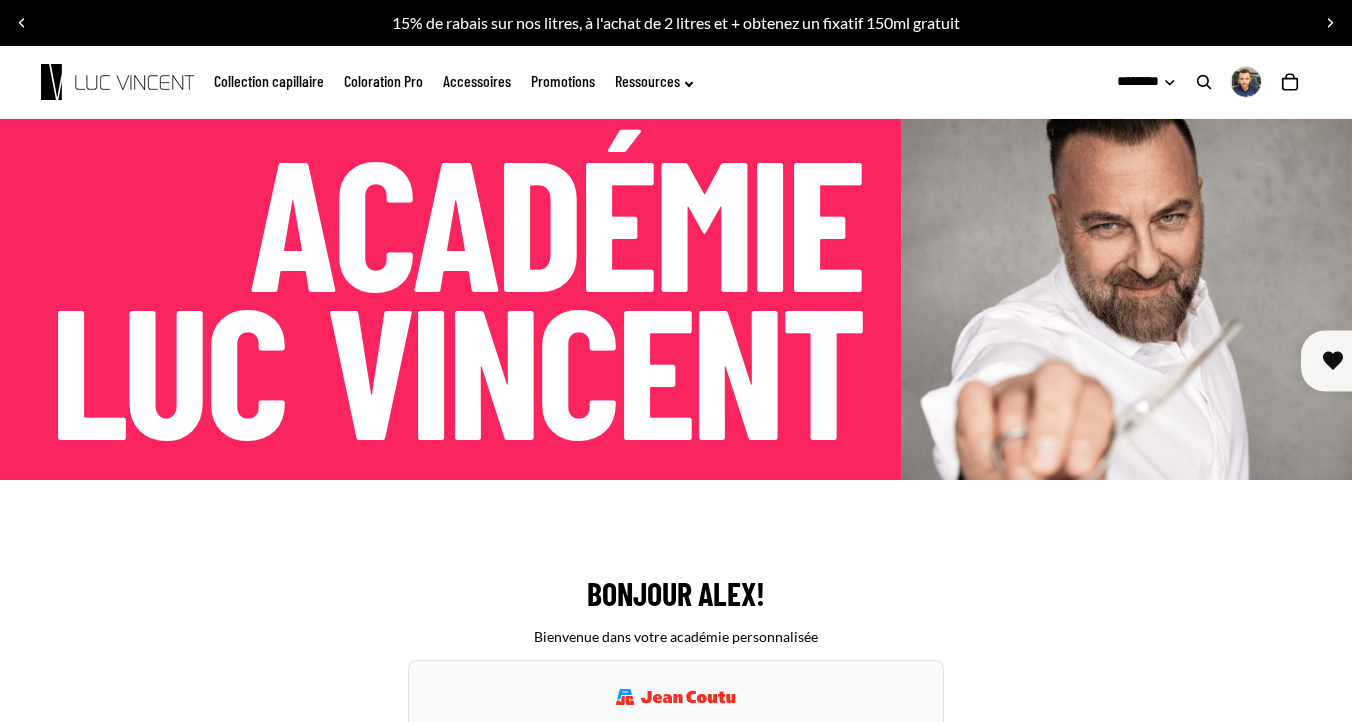 scroll, scrollTop: 676, scrollLeft: 0, axis: vertical 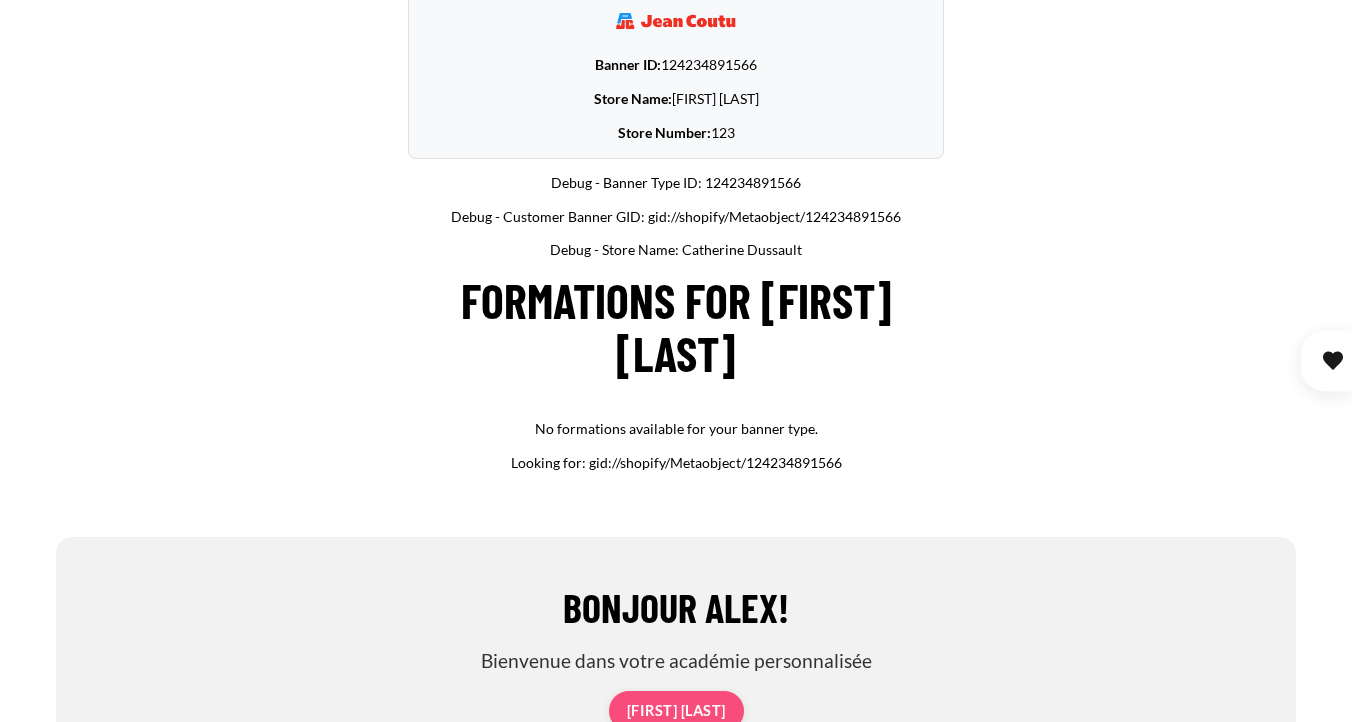 click on "Bonjour Alex!
Bienvenue dans votre académie personnalisée
Banner ID:
124234891566
Store Name:
Catherine Dussault
Store Number:
123
Debug - Banner Type ID: 124234891566
Debug - Customer Banner GID: gid://shopify/Metaobject/124234891566
Debug - Store Name: Catherine Dussault" at bounding box center (676, 1765) 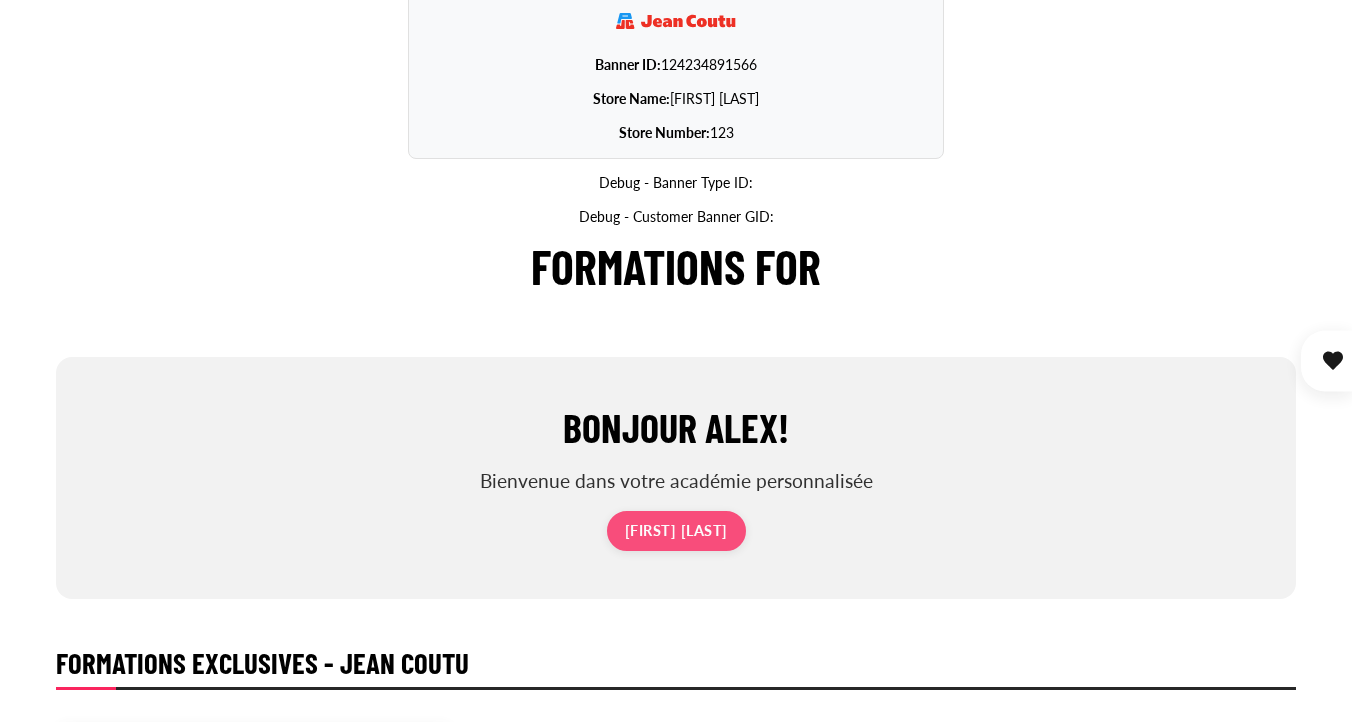 scroll, scrollTop: 676, scrollLeft: 0, axis: vertical 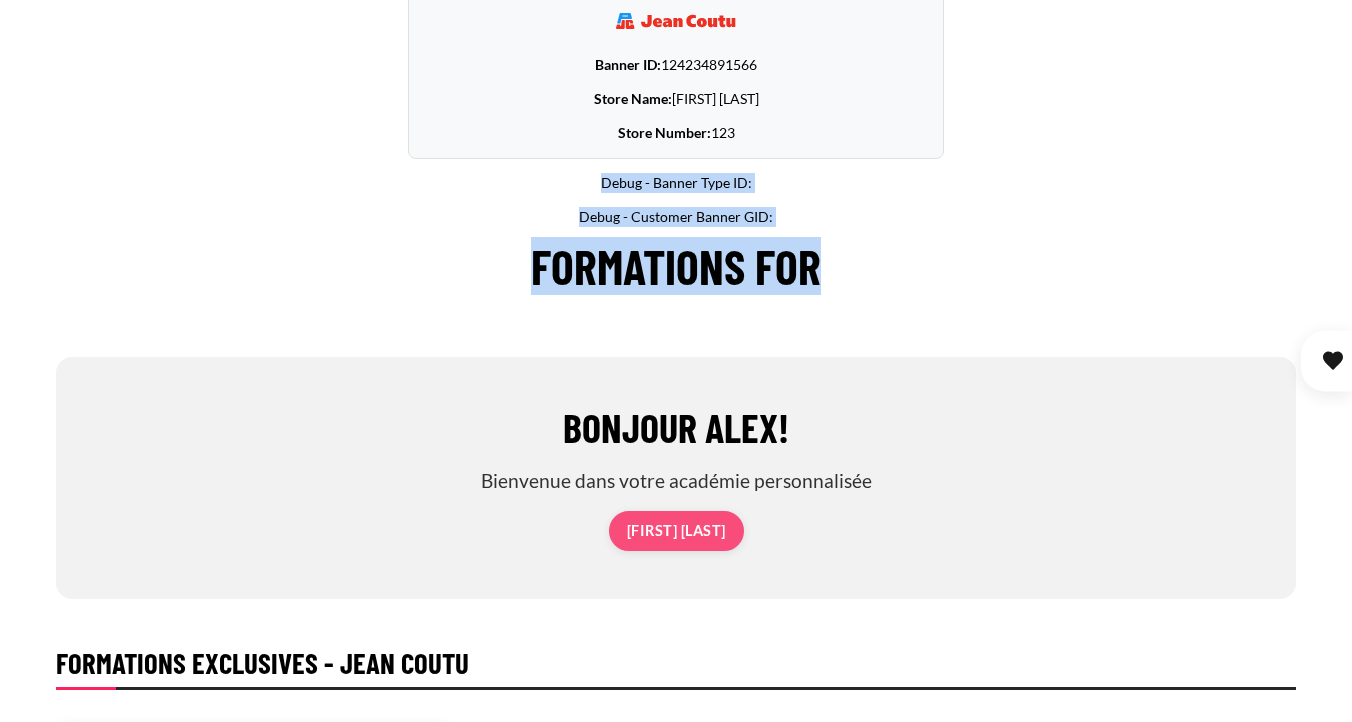 drag, startPoint x: 590, startPoint y: 172, endPoint x: 856, endPoint y: 285, distance: 289.00693 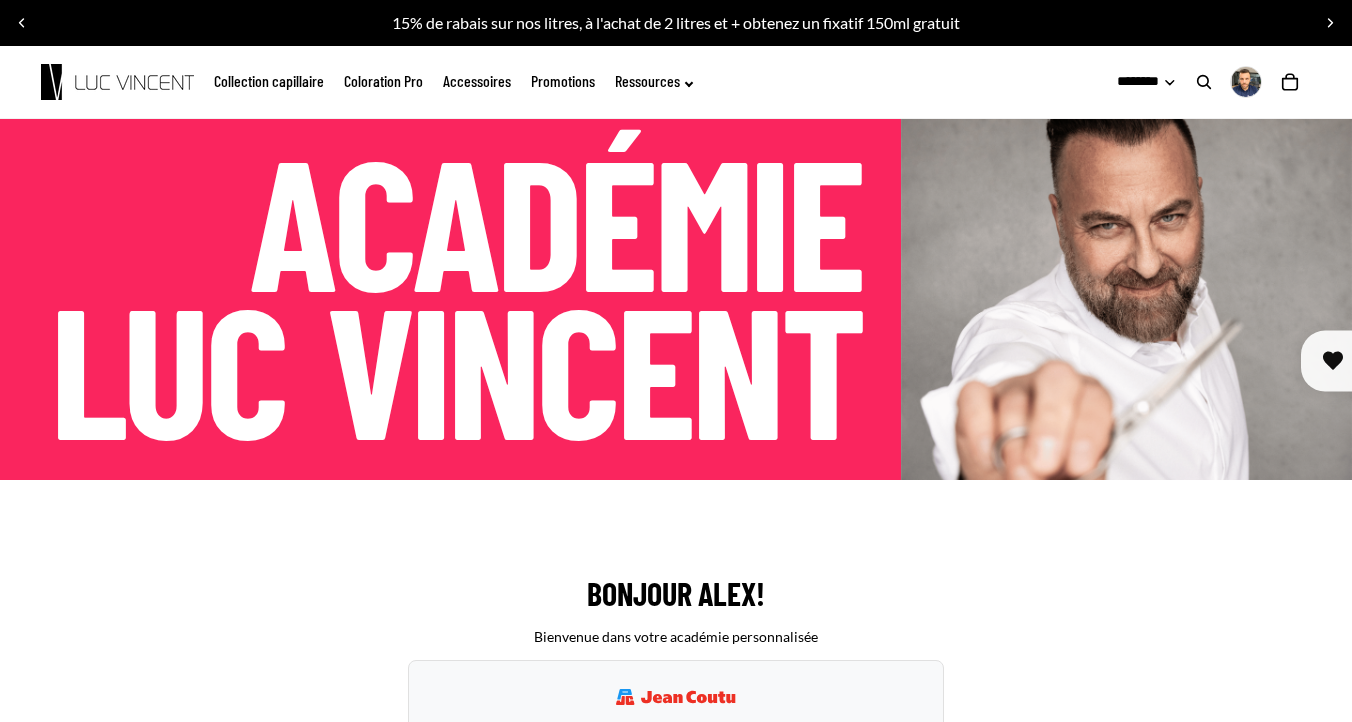 scroll, scrollTop: 676, scrollLeft: 0, axis: vertical 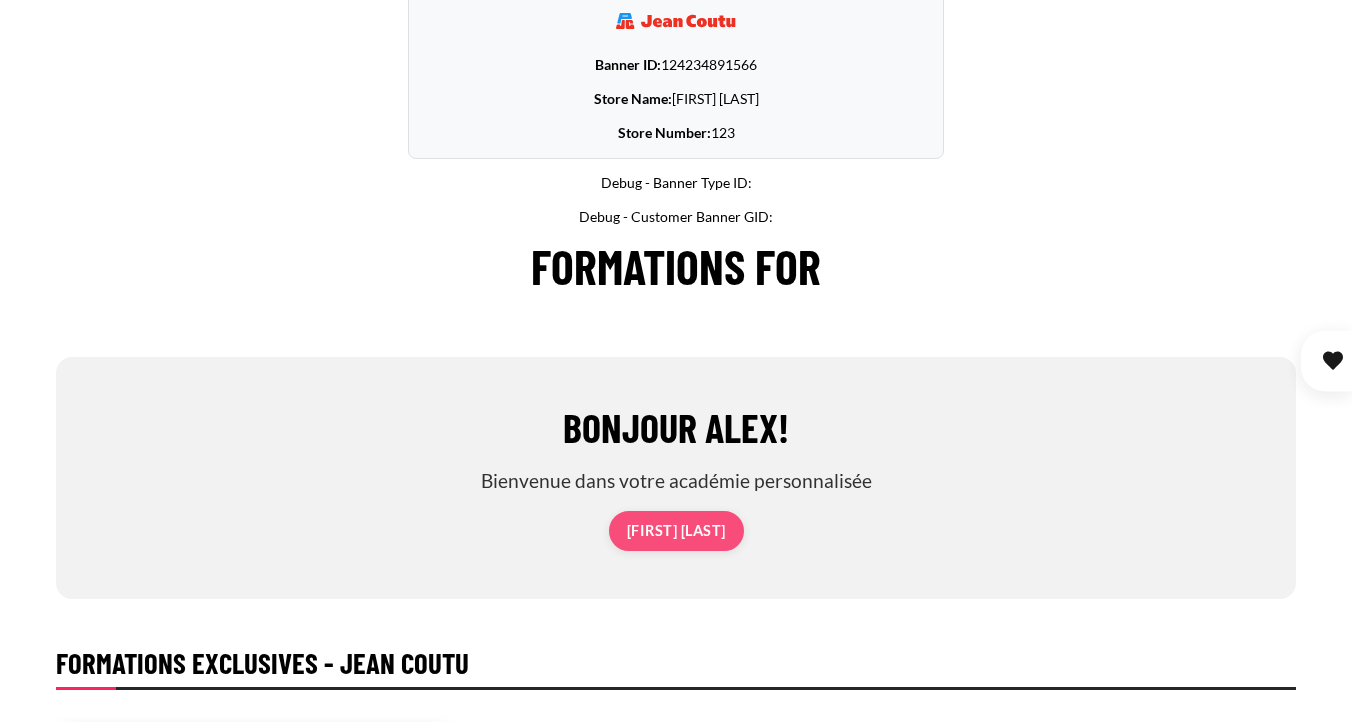 click on "Bonjour Alex!
Bienvenue dans votre académie personnalisée
Banner ID:
124234891566
Store Name:
[FIRST] [LAST]
Store Number:
123
Debug - Banner Type ID:
Debug - Customer Banner GID:
Formations for
[FIRST] [LAST]" at bounding box center [676, 1742] 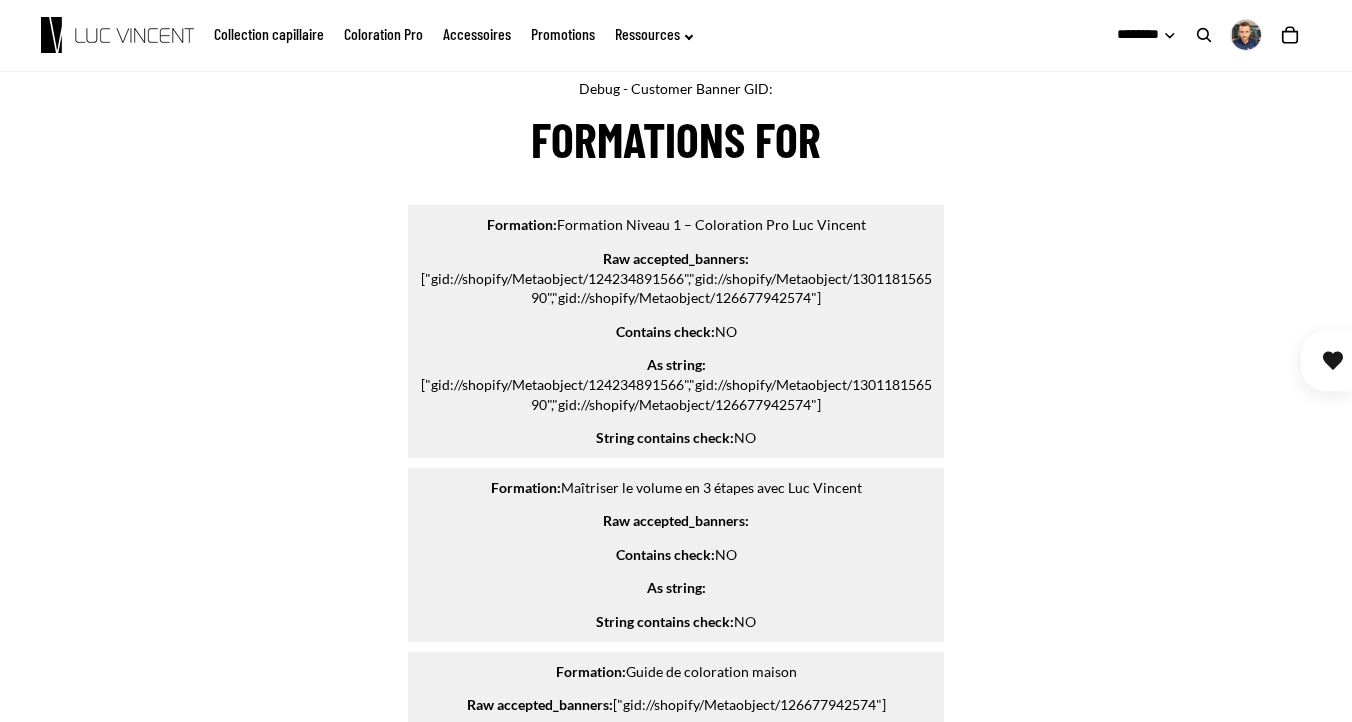 scroll, scrollTop: 891, scrollLeft: 0, axis: vertical 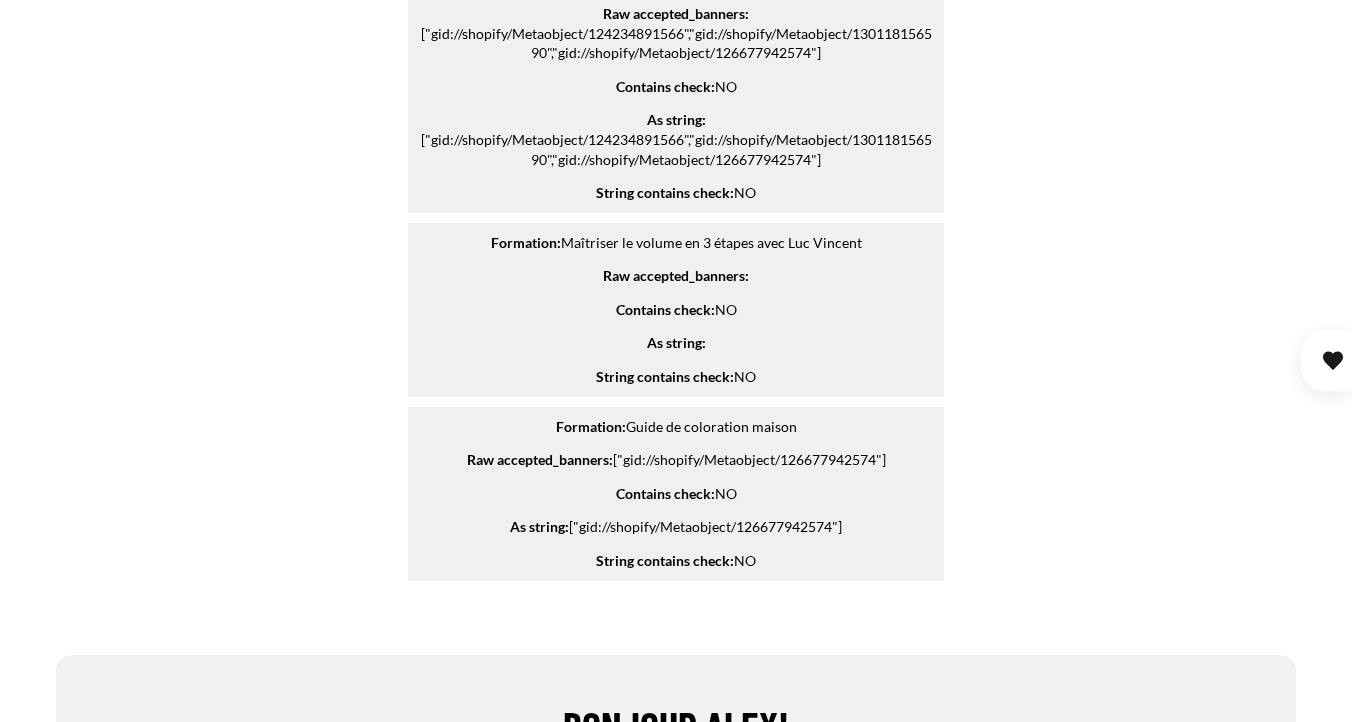 drag, startPoint x: 482, startPoint y: 98, endPoint x: 769, endPoint y: 363, distance: 390.6328 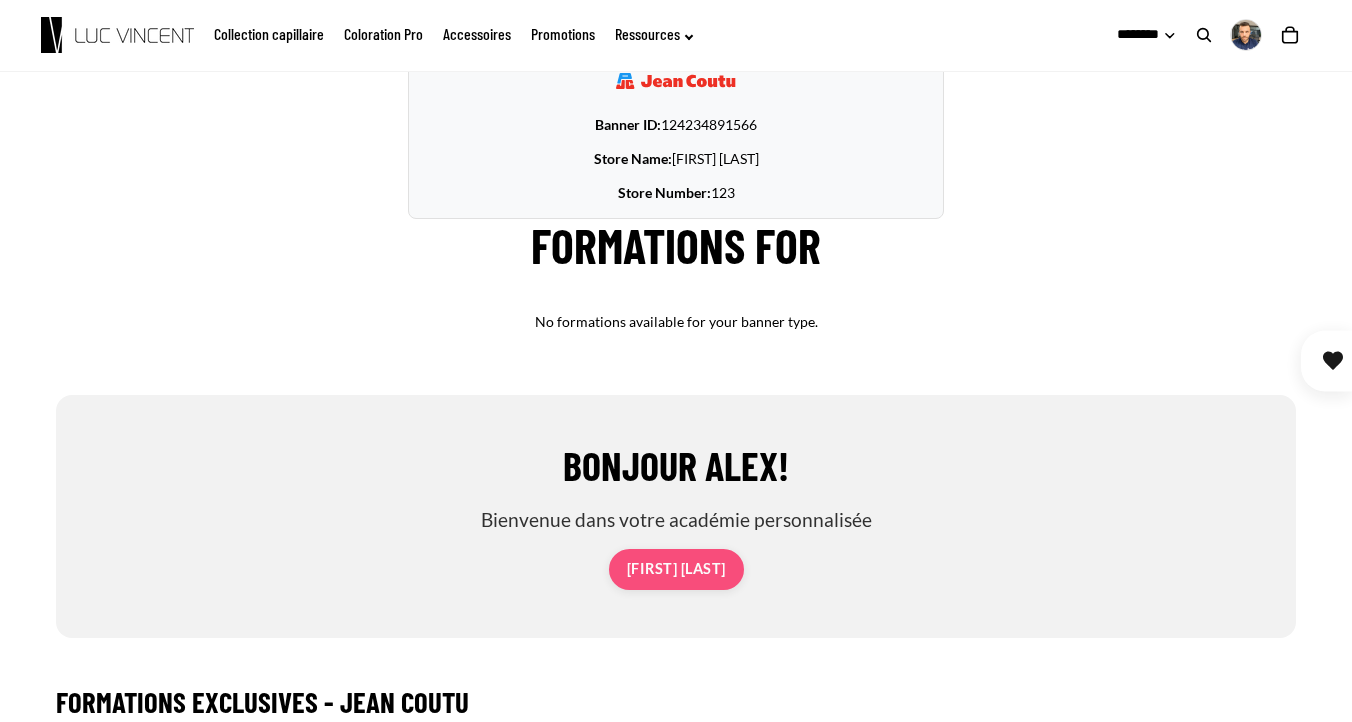 scroll, scrollTop: 505, scrollLeft: 0, axis: vertical 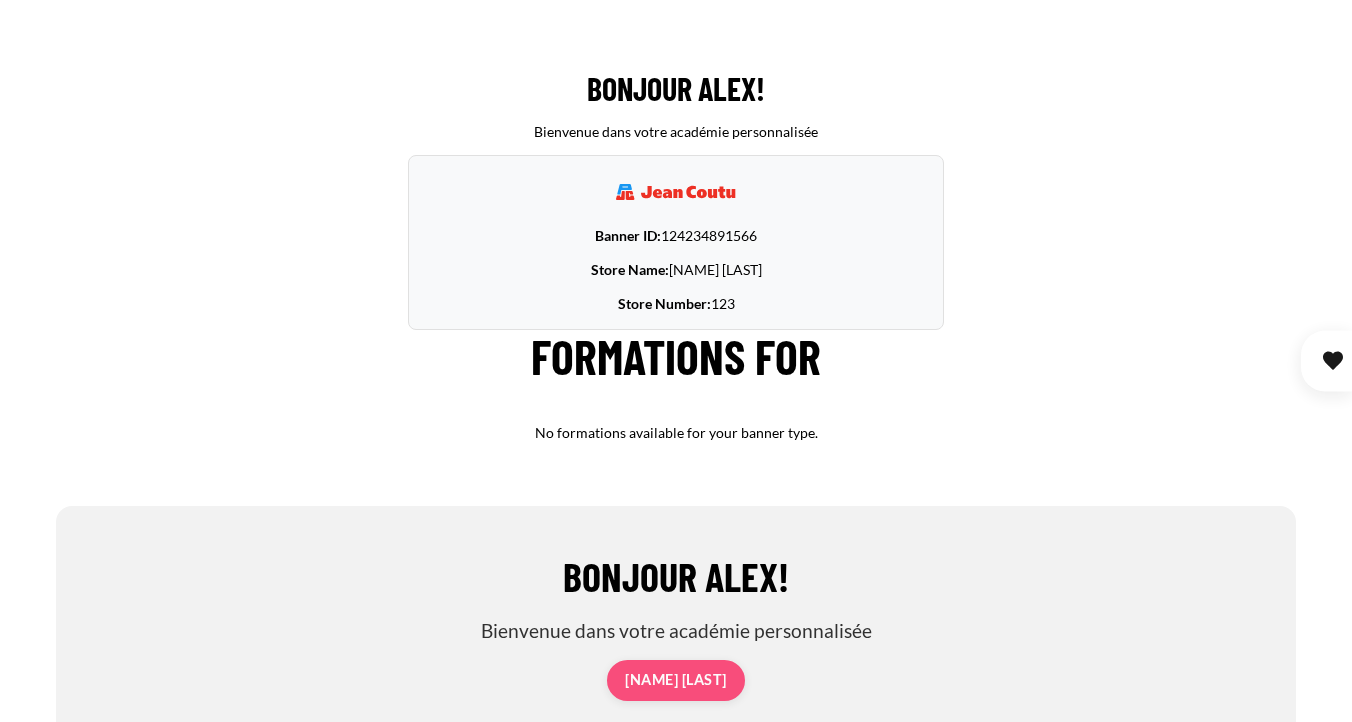 click on "Banner ID:
124234891566
Store Name:
Catherine Dussault
Store Number:
123" at bounding box center (676, 242) 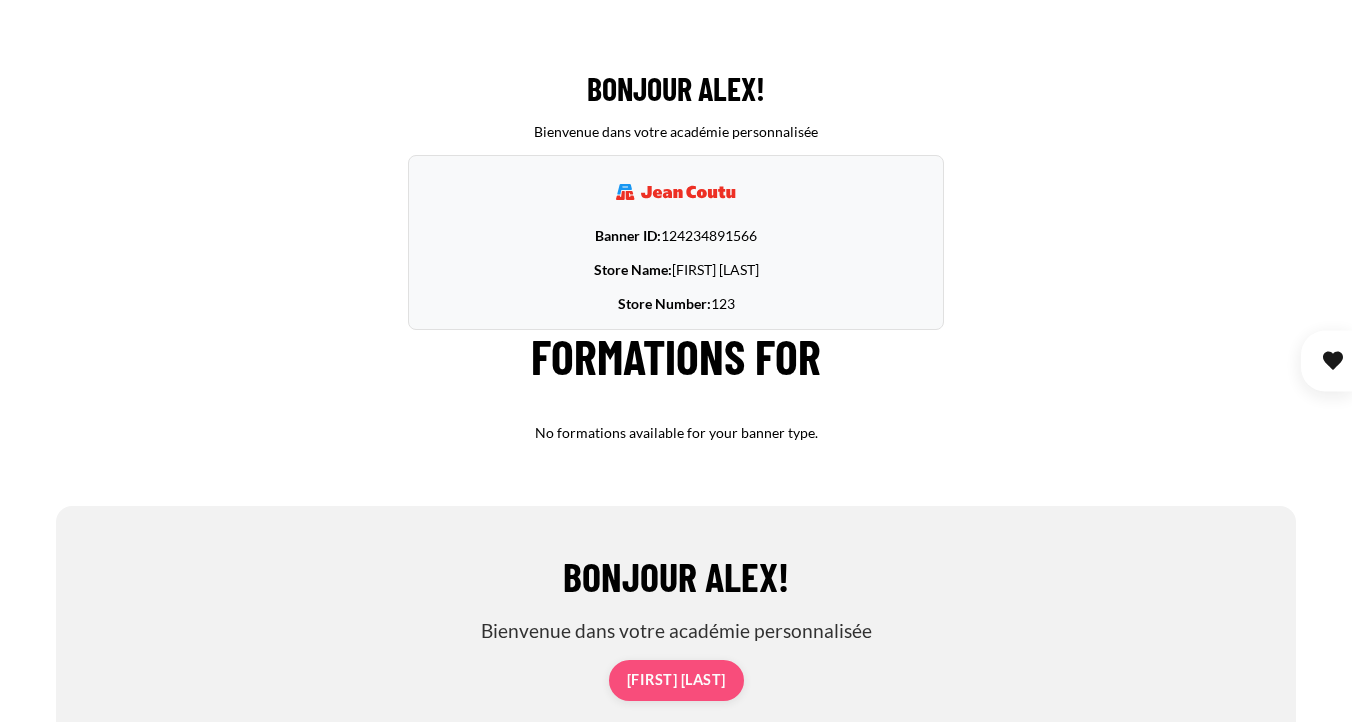 scroll, scrollTop: 505, scrollLeft: 0, axis: vertical 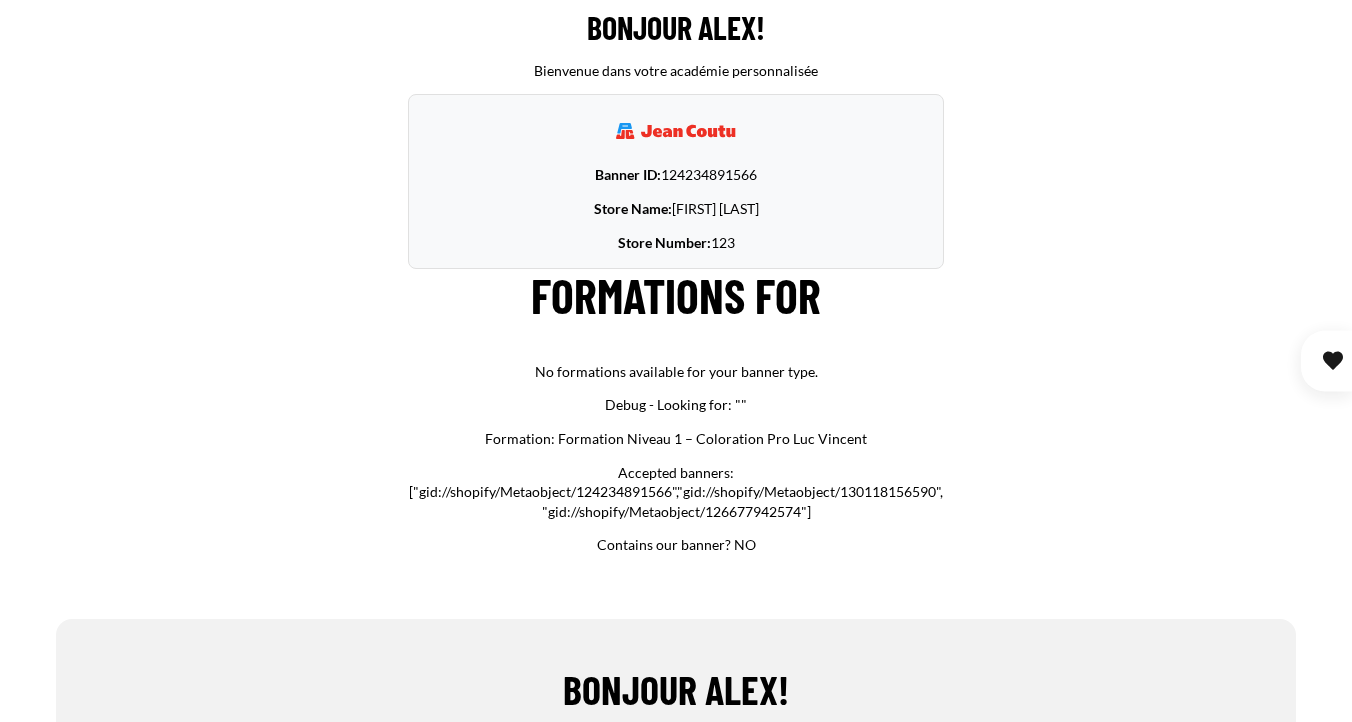 click on "Formations for" at bounding box center [676, 295] 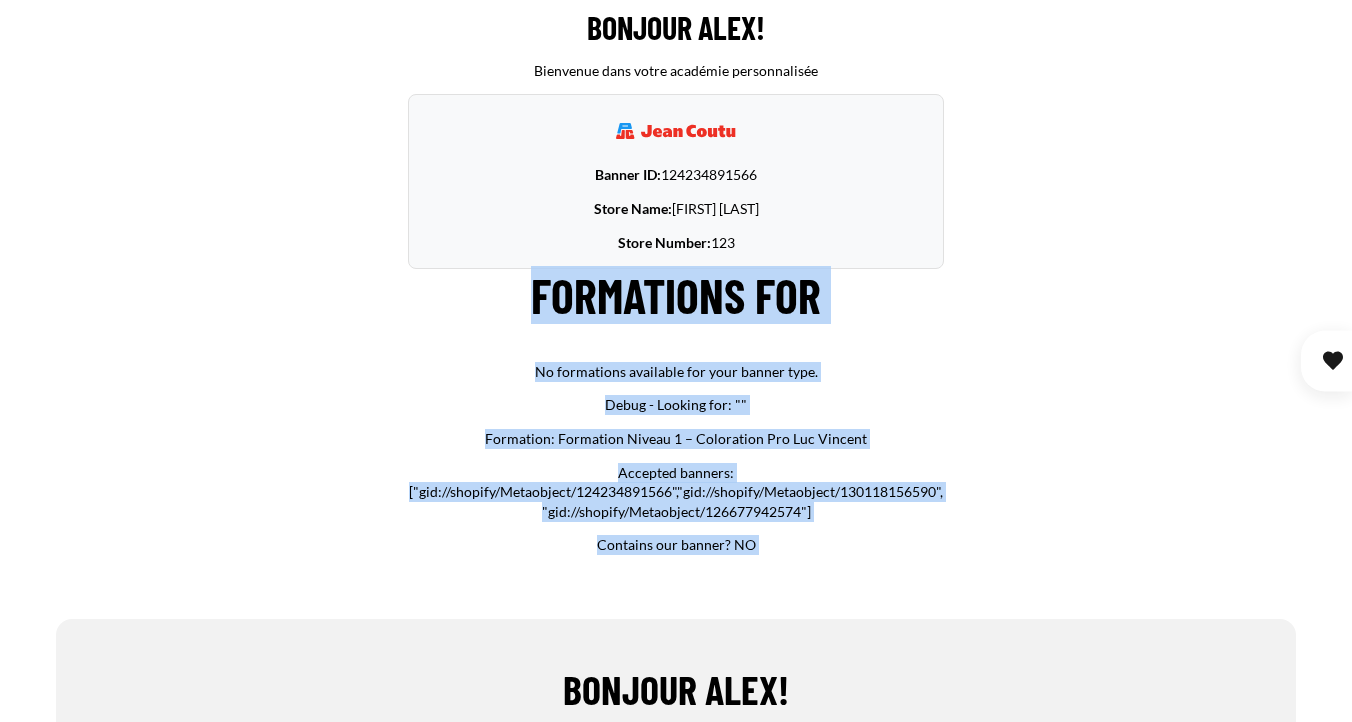 drag, startPoint x: 554, startPoint y: 301, endPoint x: 886, endPoint y: 549, distance: 414.4008 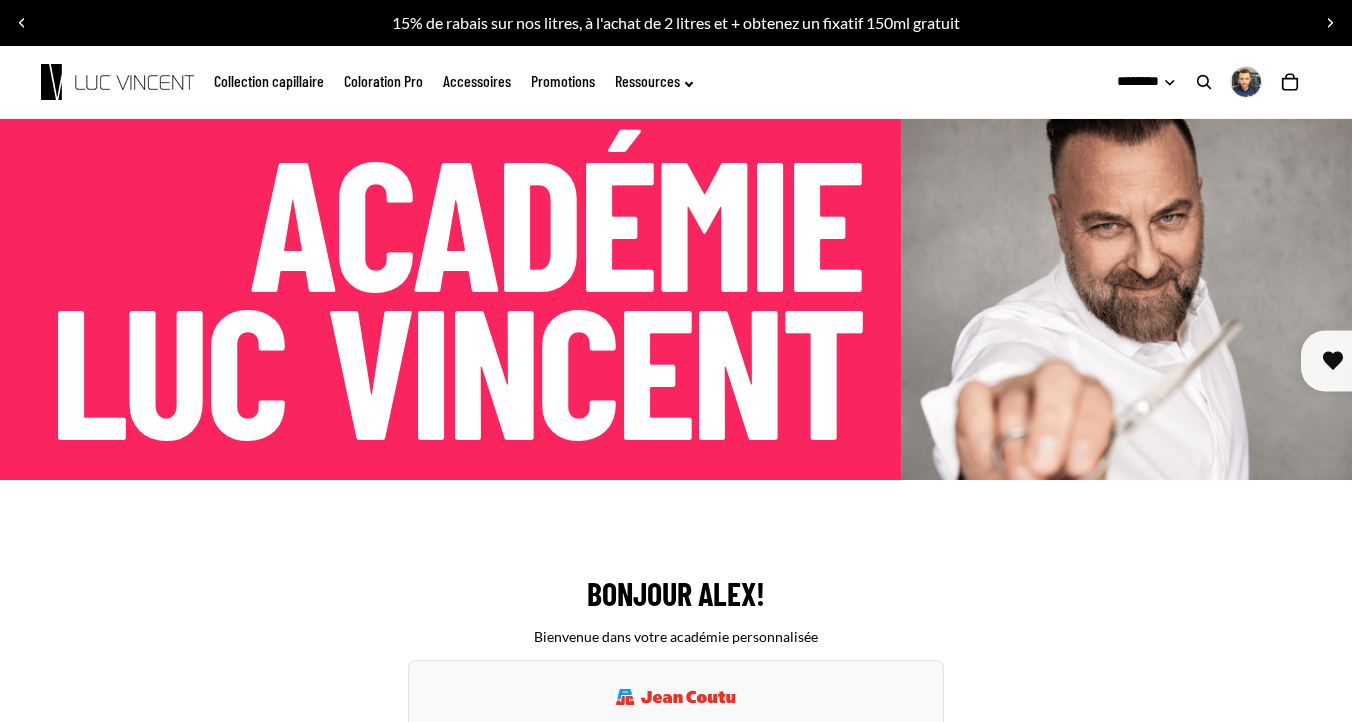 scroll, scrollTop: 566, scrollLeft: 0, axis: vertical 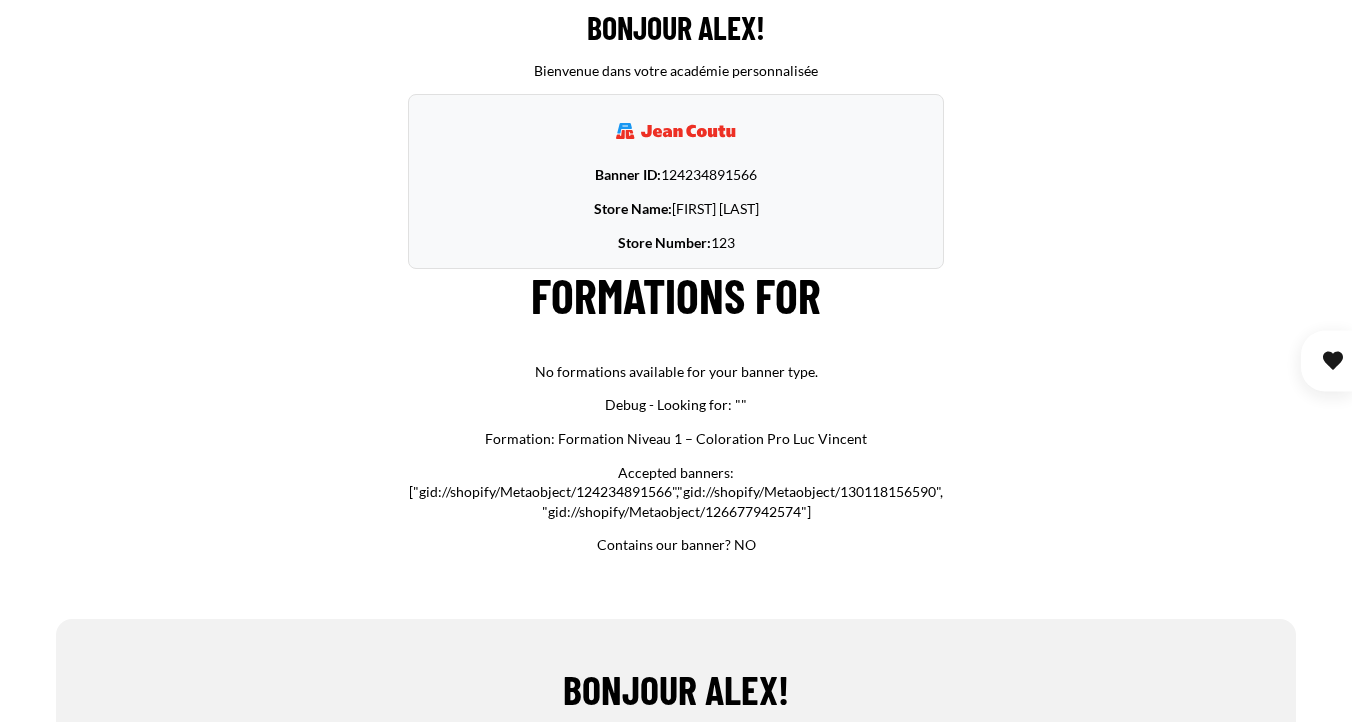 click on "Formations for
No formations available for your banner type." at bounding box center [676, 325] 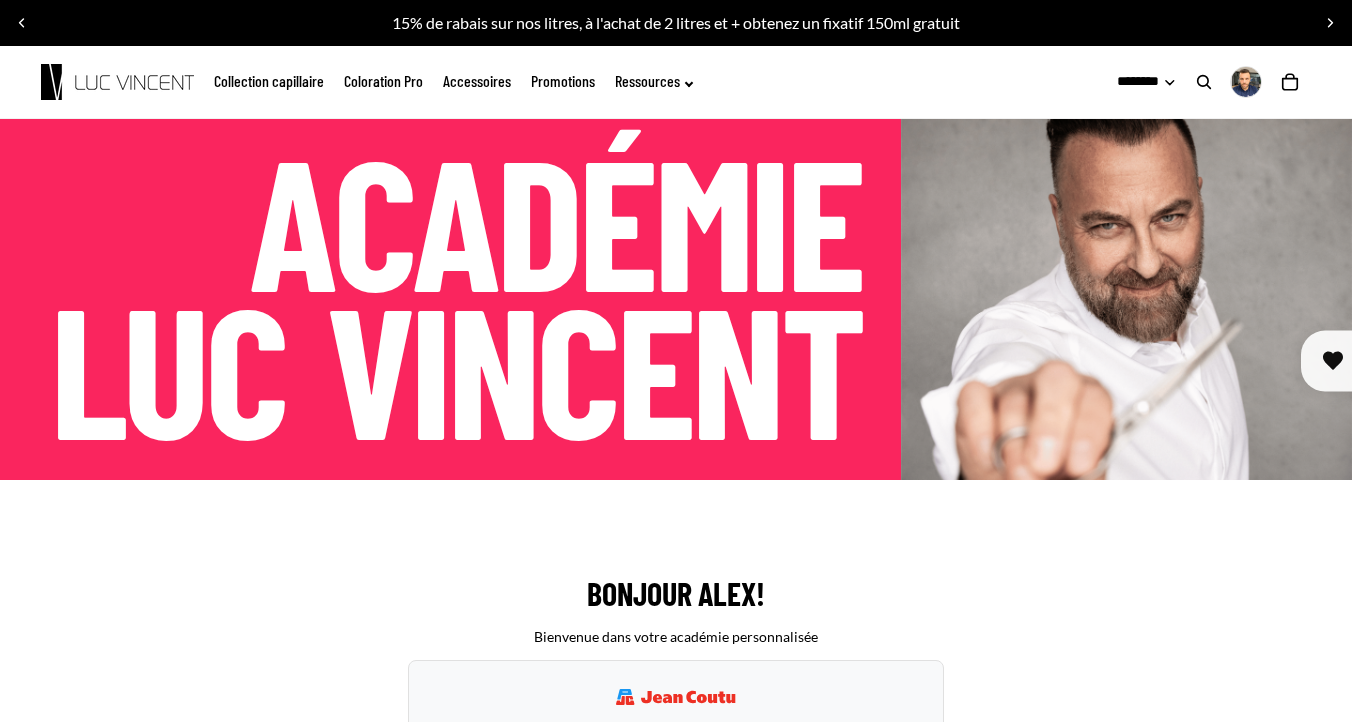 scroll, scrollTop: 566, scrollLeft: 0, axis: vertical 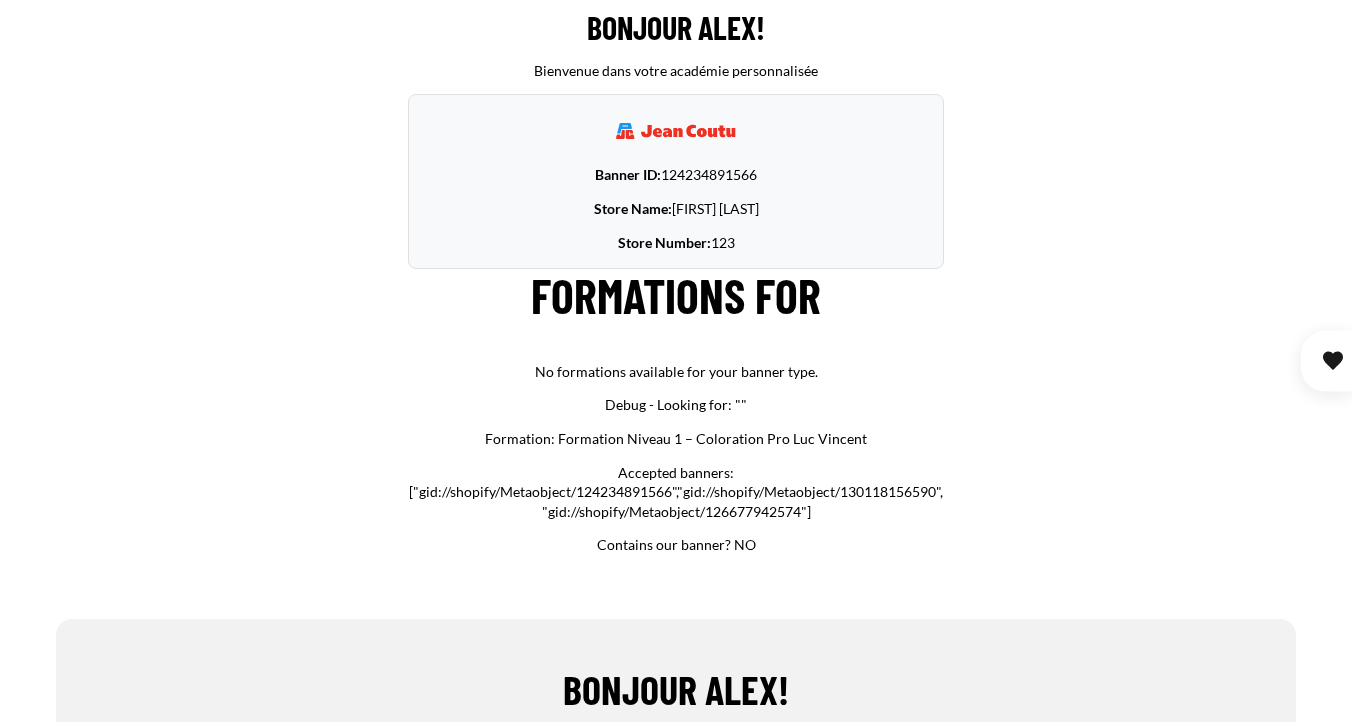 click on "Bonjour [FIRST]!
Bienvenue dans votre académie personnalisée
Banner ID:
[NUMBER]
Store Name:
[FIRST] [LAST]
Store Number:
[NUMBER]
Formations for" at bounding box center [676, 1928] 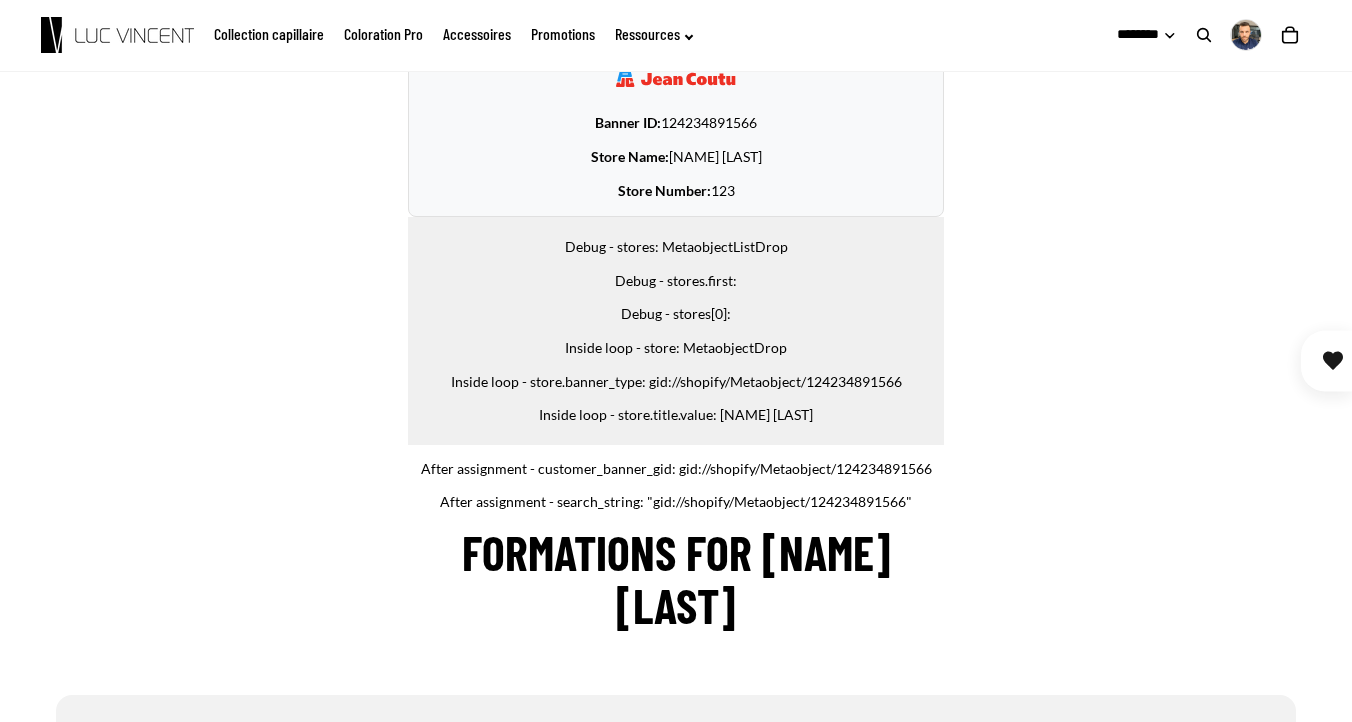 scroll, scrollTop: 609, scrollLeft: 0, axis: vertical 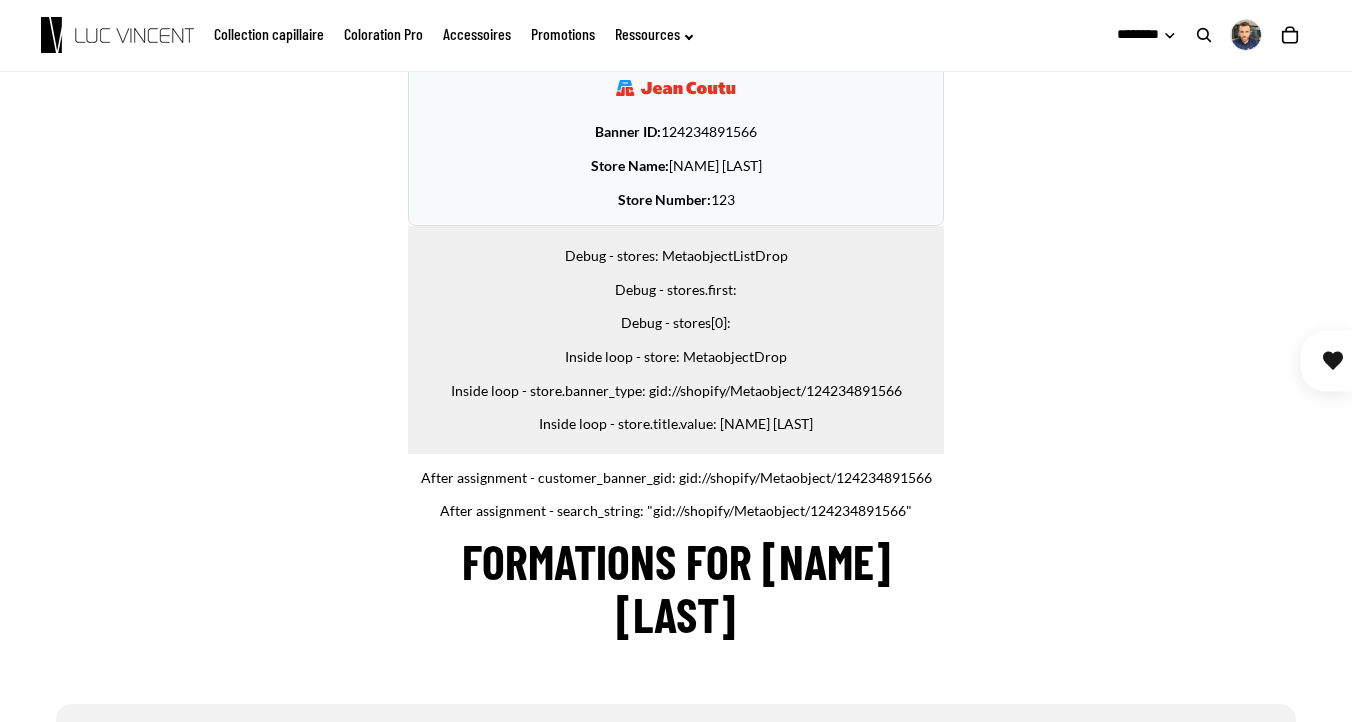 drag, startPoint x: 801, startPoint y: 623, endPoint x: 490, endPoint y: 228, distance: 502.7385 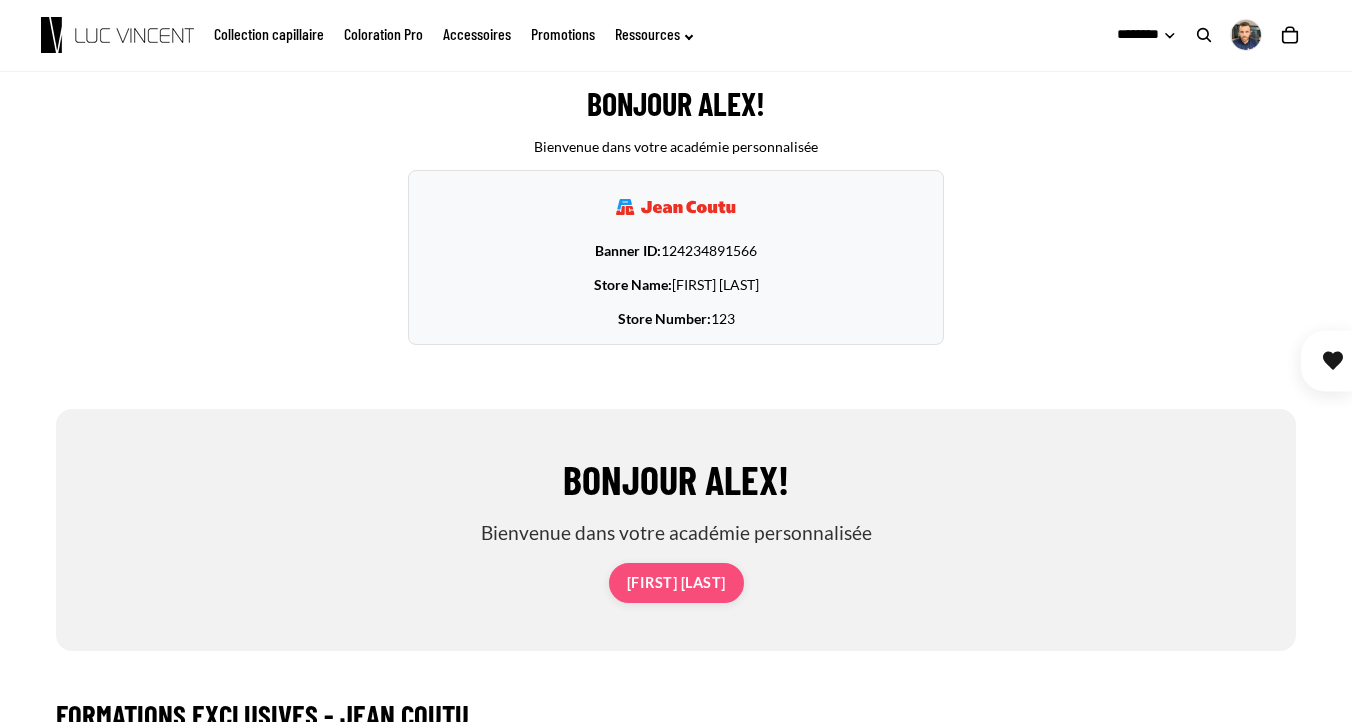 scroll, scrollTop: 423, scrollLeft: 0, axis: vertical 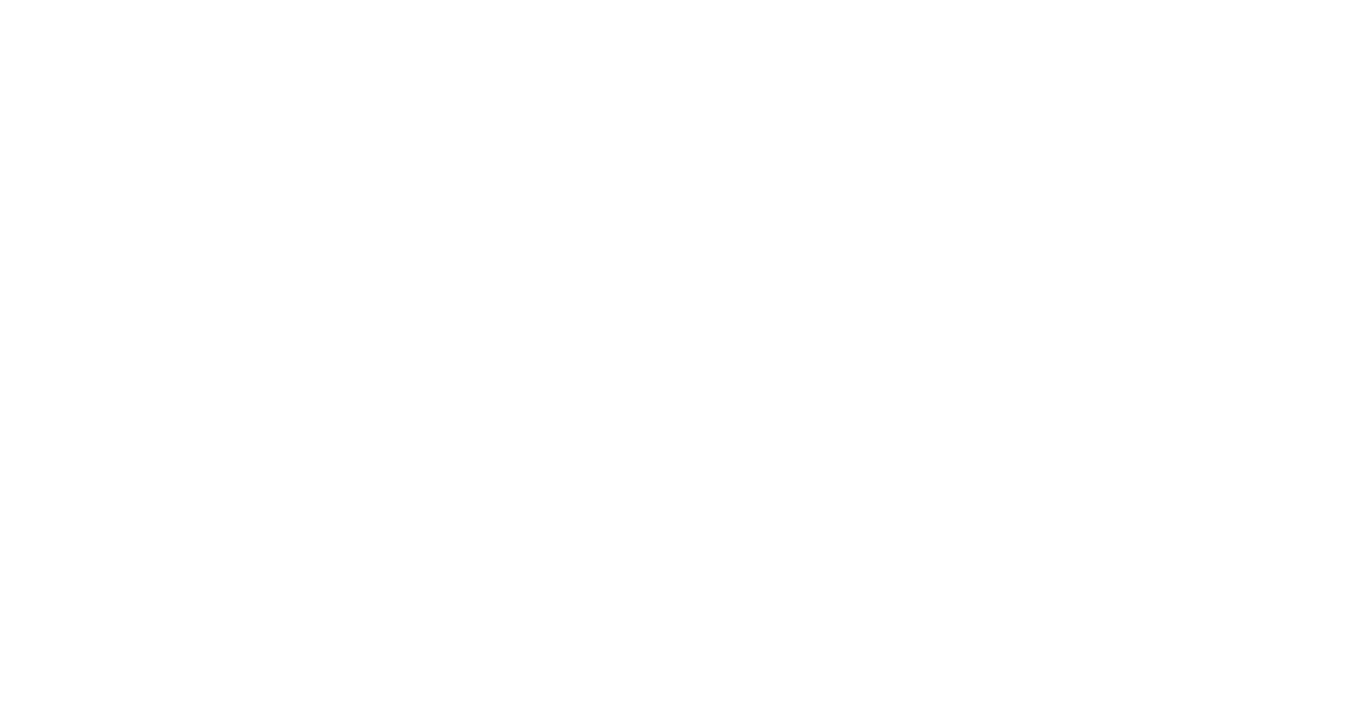 click on "Ignorer et passer au contenu
15% de rabais sur nos litres, à l'achat de 2 litres et + obtenez un fixatif 150ml gratuit
Aucune interruption de service malgré la menace de grève des postes.
Aucune interruption de service malgré la menace de grève des postes.
Livraison gratuite à l'achat de 95$ et plus
Livraison gratuite à l'achat de 95$ et plus
Collection capillaire" at bounding box center [0, 209] 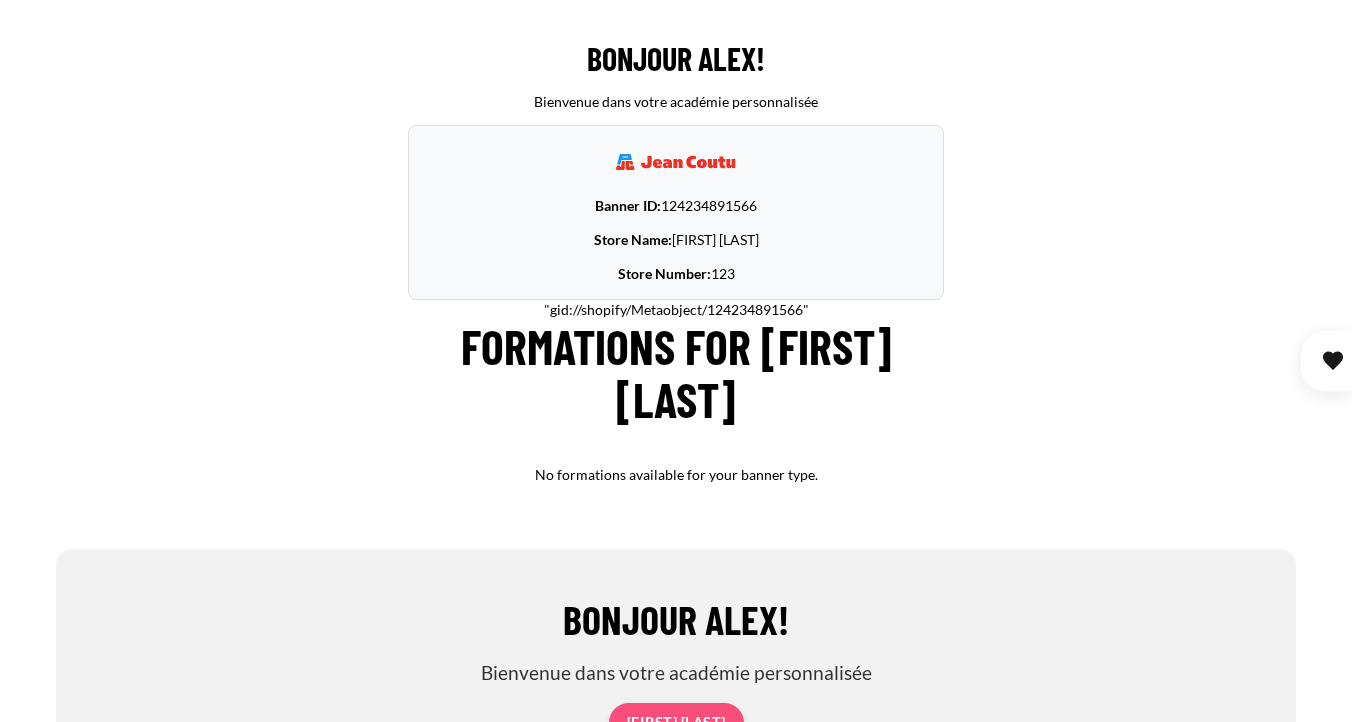scroll, scrollTop: 539, scrollLeft: 0, axis: vertical 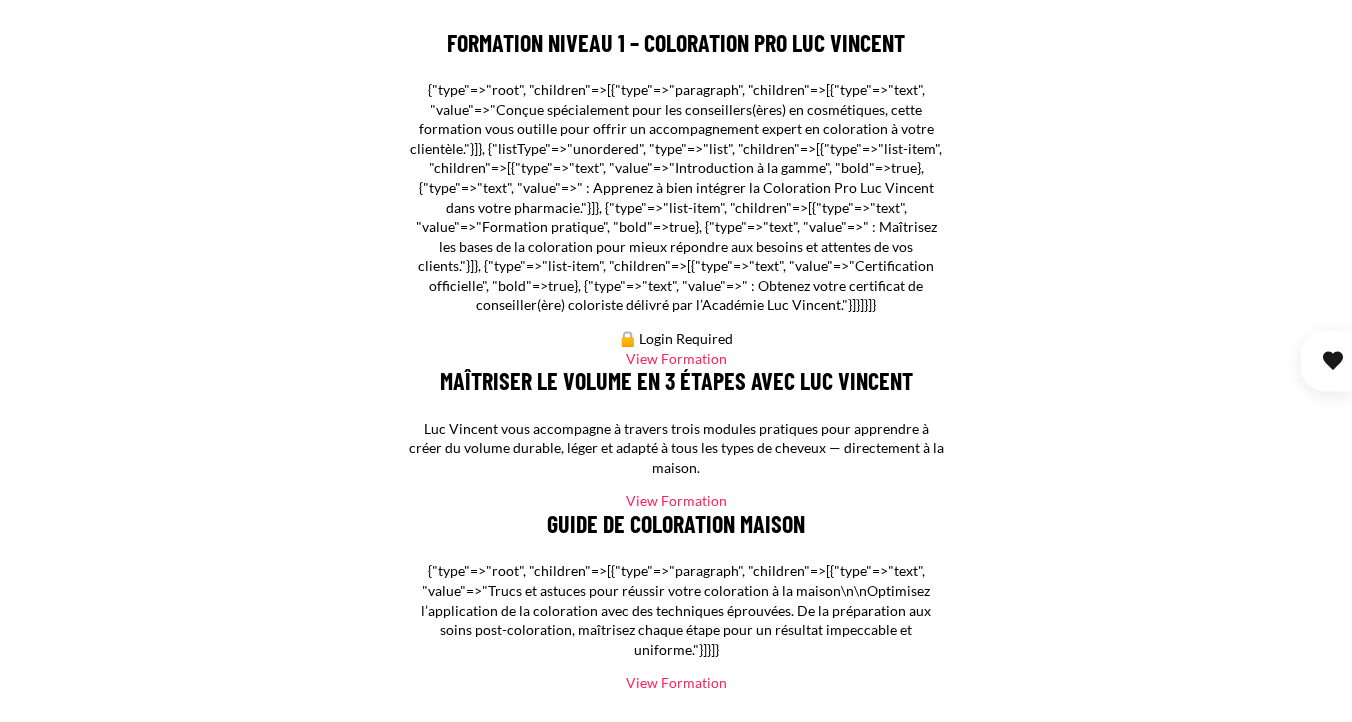 click on "{"type"=>"root", "children"=>[{"type"=>"paragraph", "children"=>[{"type"=>"text", "value"=>"Conçue spécialement pour les conseillers(ères) en cosmétiques, cette formation vous outille pour offrir un accompagnement expert en coloration à votre clientèle."}]}, {"listType"=>"unordered", "type"=>"list", "children"=>[{"type"=>"list-item", "children"=>[{"type"=>"text", "value"=>"Introduction à la gamme", "bold"=>true}, {"type"=>"text", "value"=>" : Apprenez à bien intégrer la Coloration Pro Luc Vincent dans votre pharmacie."}]}, {"type"=>"list-item", "children"=>[{"type"=>"text", "value"=>"Formation pratique", "bold"=>true}, {"type"=>"text", "value"=>" : Maîtrisez les bases de la coloration pour mieux répondre aux besoins et attentes de vos clients."}]}, {"type"=>"list-item", "children"=>[{"type"=>"text", "value"=>"Certification officielle", "bold"=>true}, {"type"=>"text", "value"=>" : Obtenez votre certificat de conseiller(ère) coloriste délivré par l’Académie Luc Vincent."}]}]}]}" at bounding box center [676, 197] 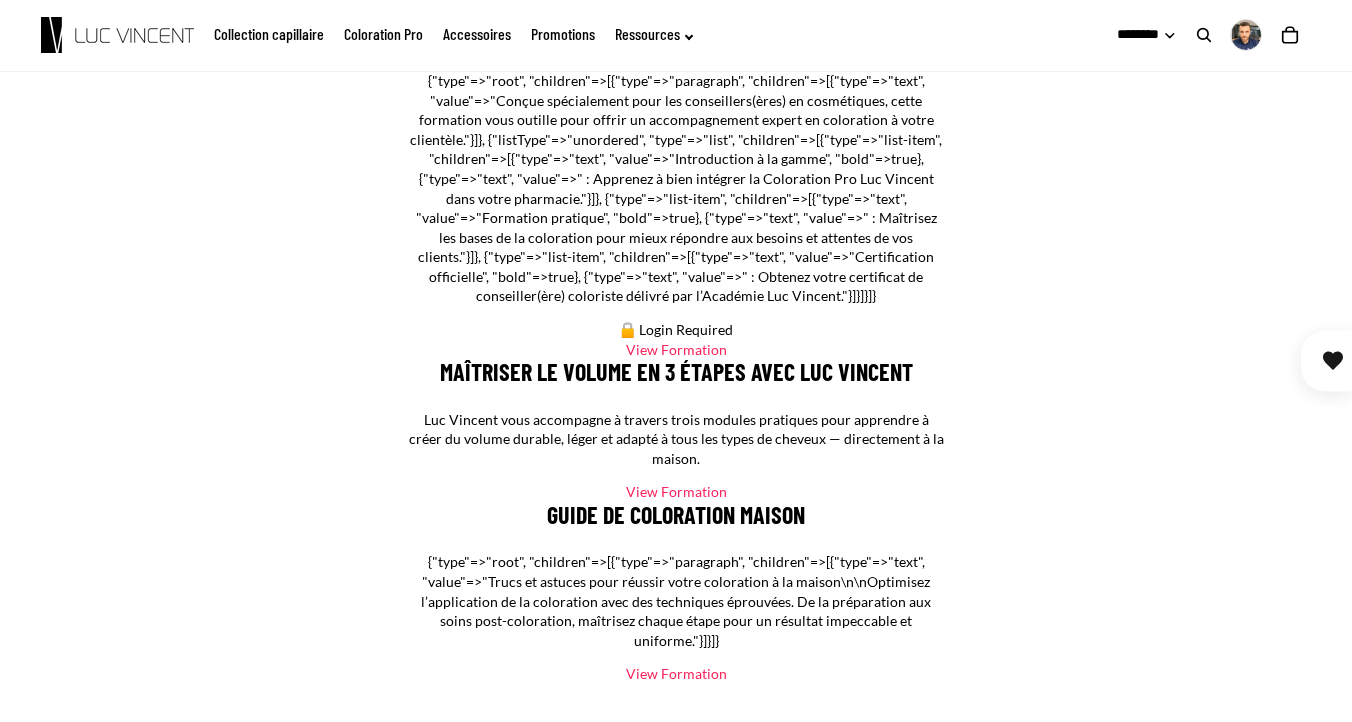 scroll, scrollTop: 911, scrollLeft: 0, axis: vertical 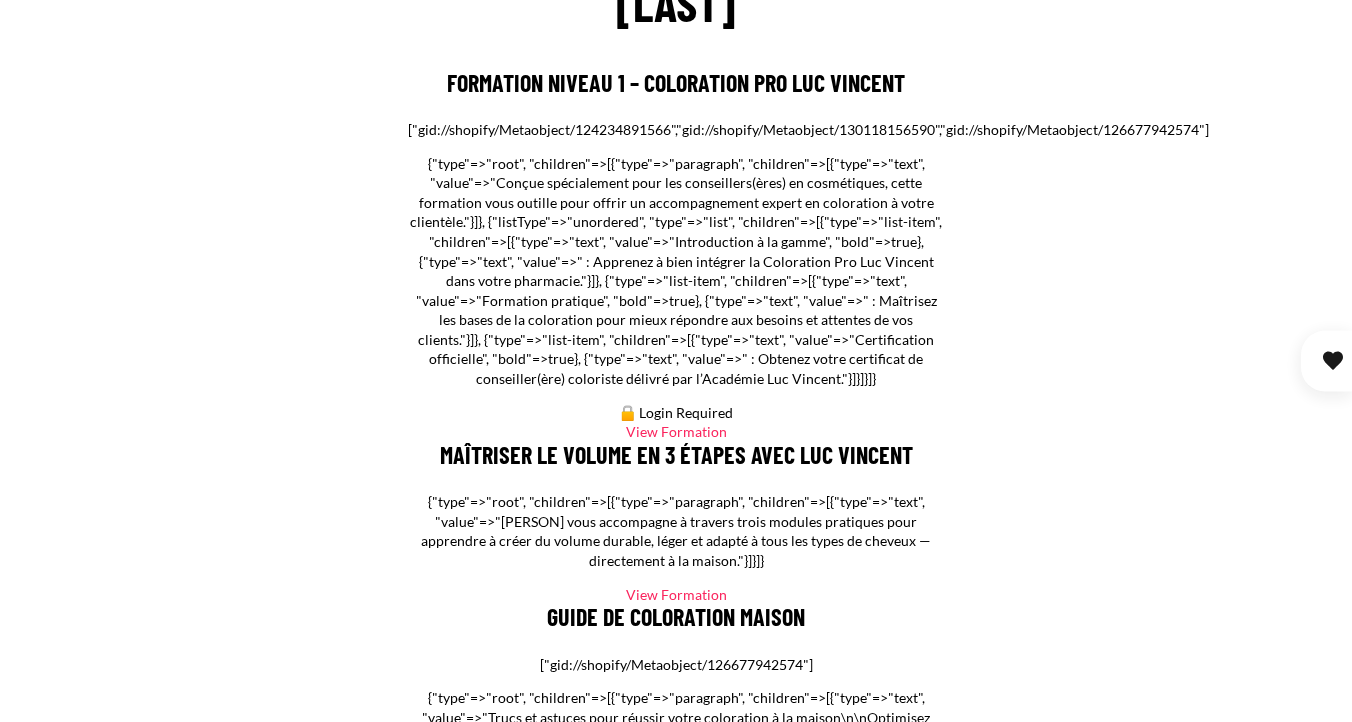 click on "Formation Niveau 1 – Coloration Pro Luc Vincent
["gid://shopify/Metaobject/124234891566","gid://shopify/Metaobject/130118156590","gid://shopify/Metaobject/126677942574"]
🔒 Login Required
View Formation" at bounding box center [676, 256] 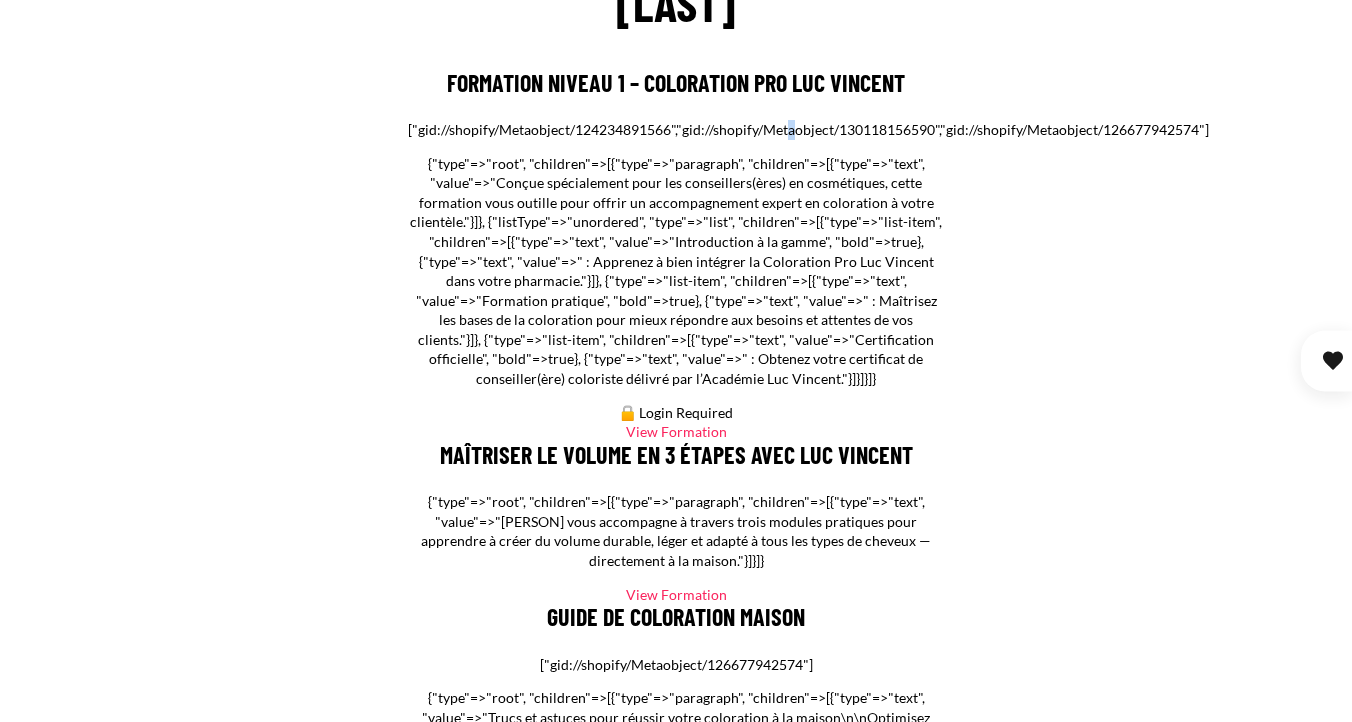 click on "Formation Niveau 1 – Coloration Pro Luc Vincent
["gid://shopify/Metaobject/124234891566","gid://shopify/Metaobject/130118156590","gid://shopify/Metaobject/126677942574"]
🔒 Login Required
View Formation" at bounding box center [676, 256] 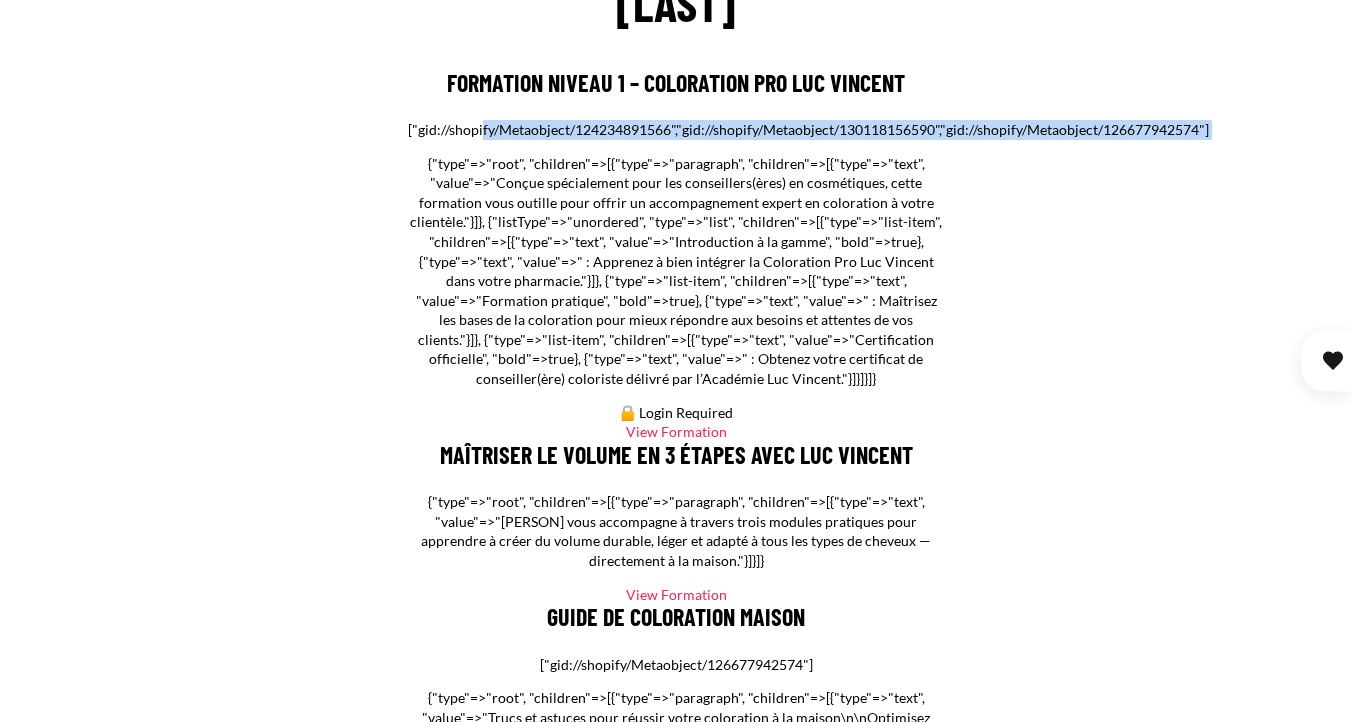 click on "Formation Niveau 1 – Coloration Pro Luc Vincent
["gid://shopify/Metaobject/124234891566","gid://shopify/Metaobject/130118156590","gid://shopify/Metaobject/126677942574"]
🔒 Login Required
View Formation" at bounding box center (676, 256) 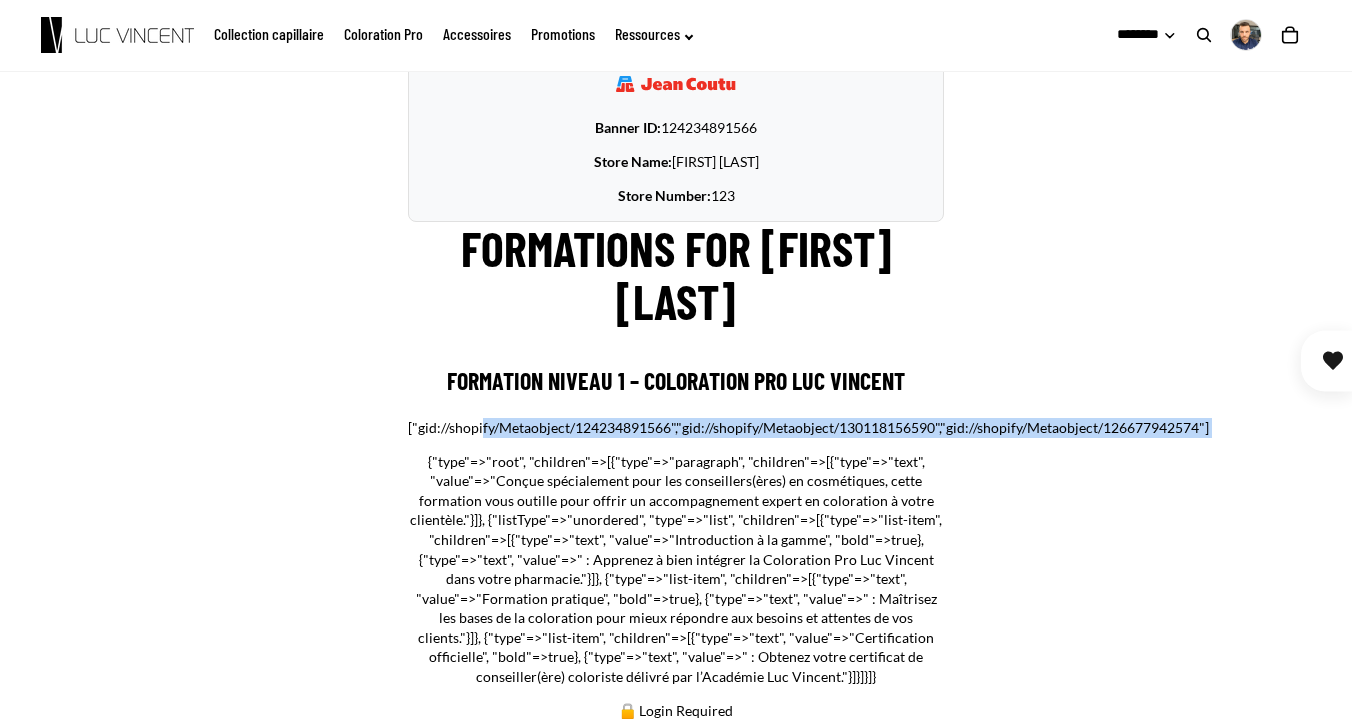 scroll, scrollTop: 611, scrollLeft: 0, axis: vertical 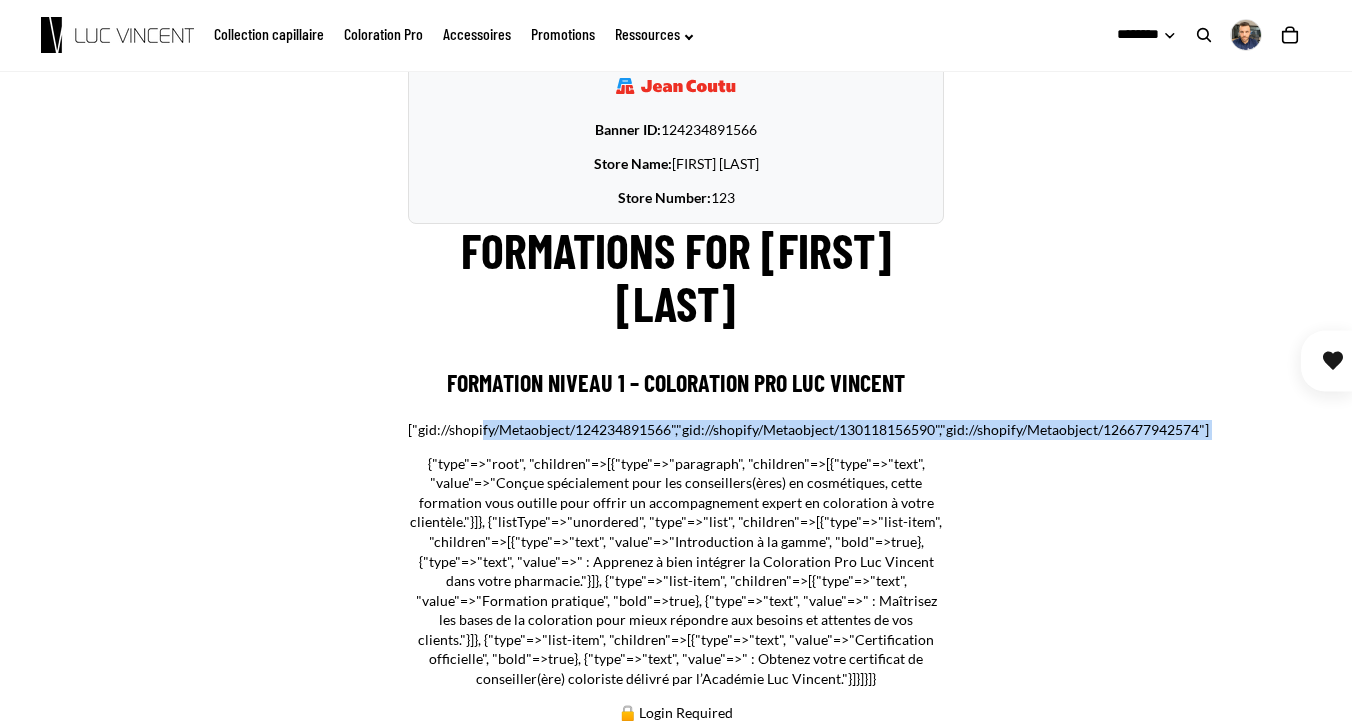 click on "Formation Niveau 1 – Coloration Pro Luc Vincent
["gid://shopify/Metaobject/124234891566","gid://shopify/Metaobject/130118156590","gid://shopify/Metaobject/126677942574"]
🔒 Login Required
View Formation" at bounding box center (676, 556) 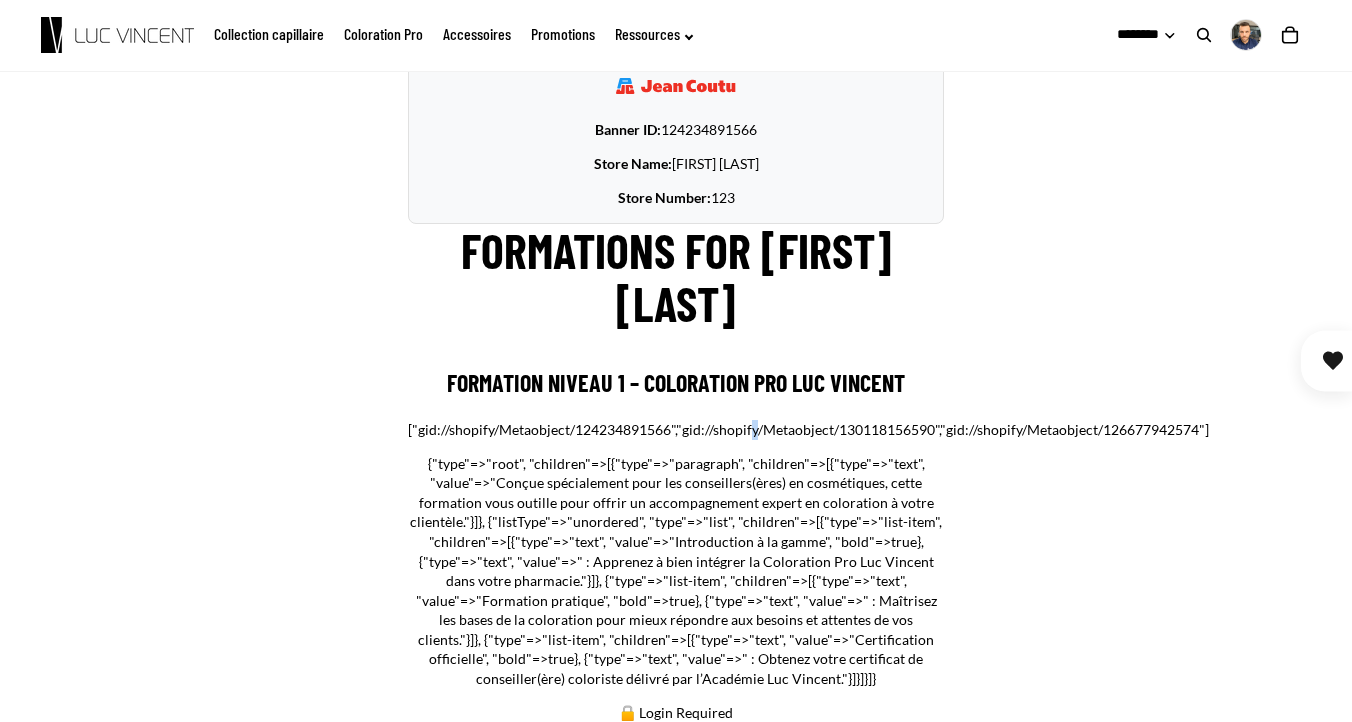 click on "Formation Niveau 1 – Coloration Pro Luc Vincent
["gid://shopify/Metaobject/124234891566","gid://shopify/Metaobject/130118156590","gid://shopify/Metaobject/126677942574"]
🔒 Login Required
View Formation" at bounding box center (676, 556) 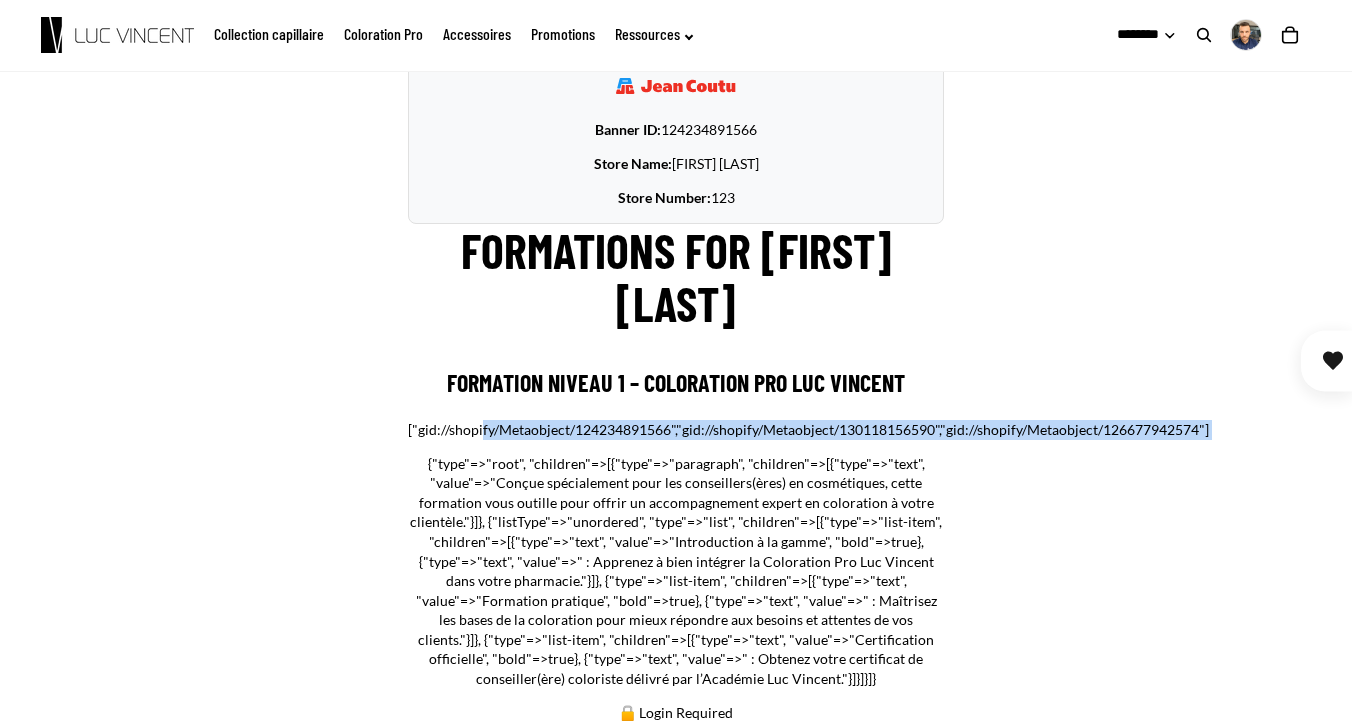 click on "Formation Niveau 1 – Coloration Pro Luc Vincent
["gid://shopify/Metaobject/124234891566","gid://shopify/Metaobject/130118156590","gid://shopify/Metaobject/126677942574"]
🔒 Login Required
View Formation" at bounding box center [676, 556] 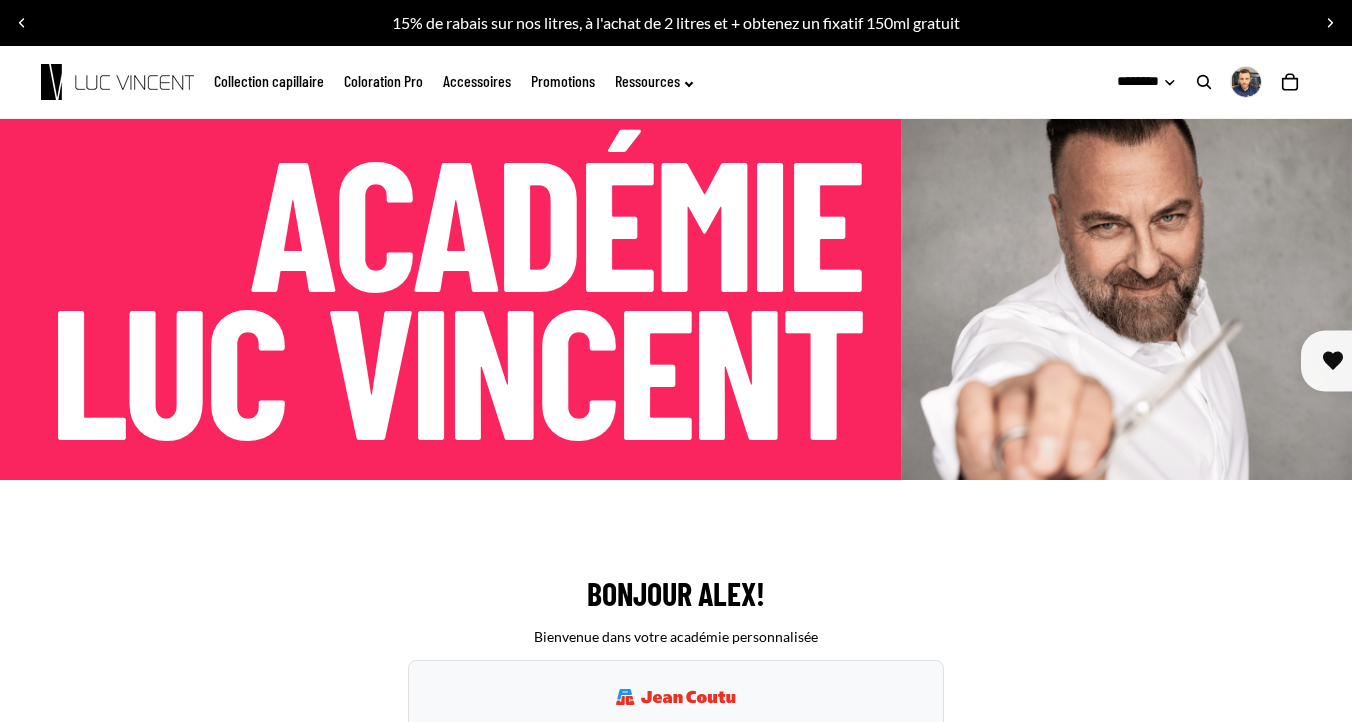 scroll, scrollTop: 611, scrollLeft: 0, axis: vertical 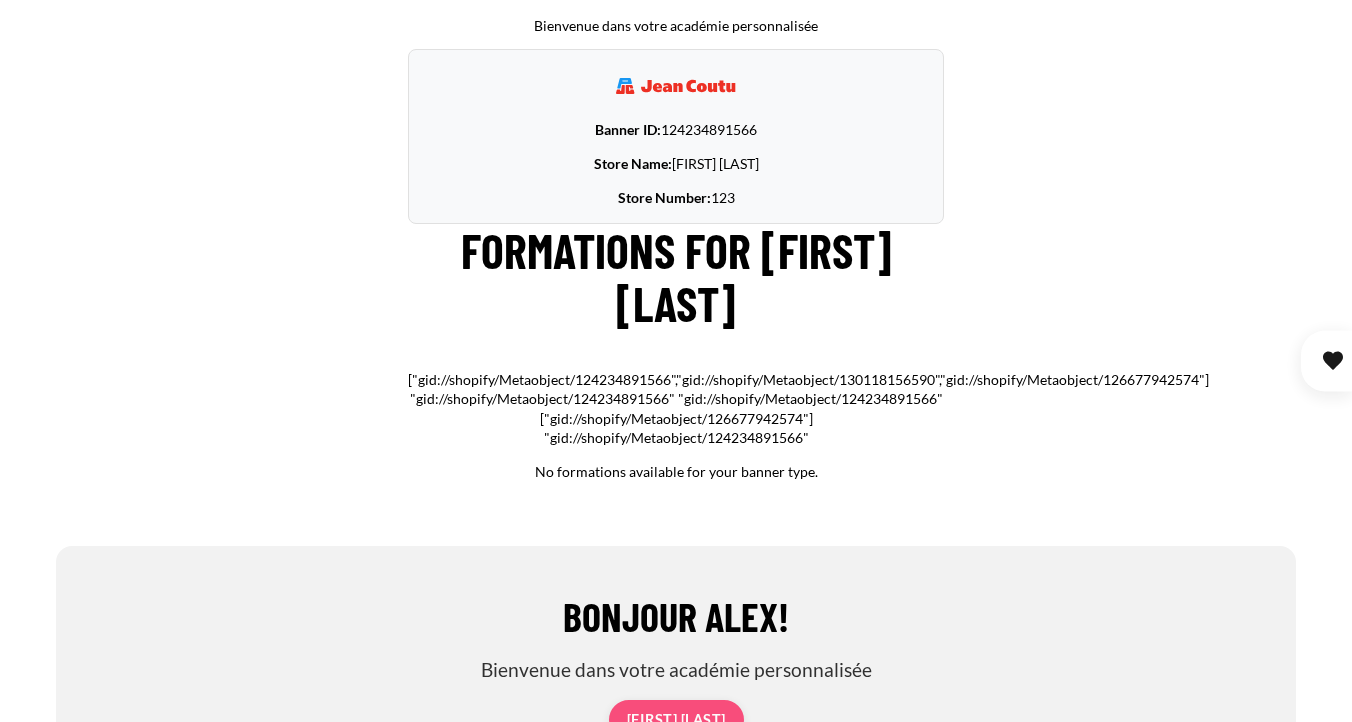 click on "Formations for [FIRST] [LAST]
["gid://shopify/Metaobject/124234891566","gid://shopify/Metaobject/130118156590","gid://shopify/Metaobject/126677942574"]
"gid://shopify/Metaobject/124234891566"
"gid://shopify/Metaobject/124234891566"
["gid://shopify/Metaobject/126677942574"]
"gid://shopify/Metaobject/124234891566"
No formations available for your banner type." at bounding box center (676, 352) 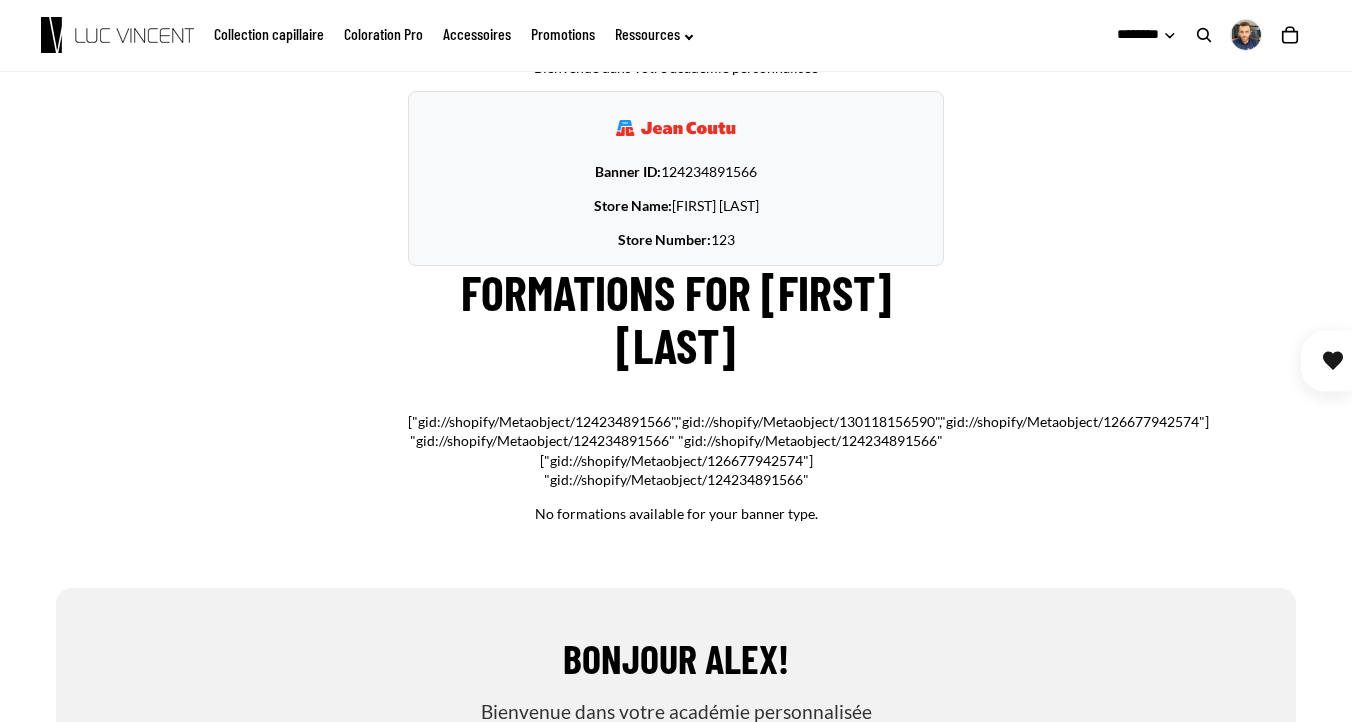 scroll, scrollTop: 564, scrollLeft: 0, axis: vertical 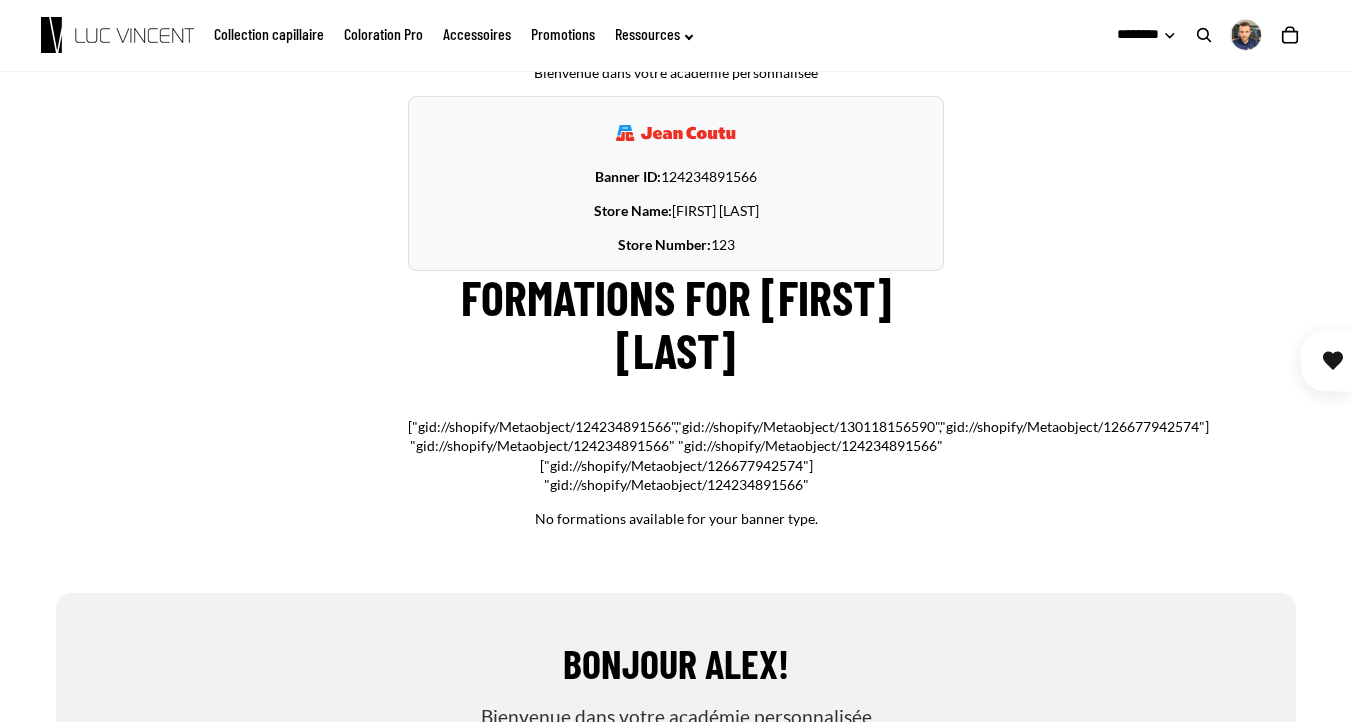 click on "Bonjour Alex!
Bienvenue dans votre académie personnalisée
Banner ID:
124234891566
Store Name:
Catherine Dussault
Store Number:
123
Formations for Catherine Dussault No formations available for your banner type." at bounding box center [676, 270] 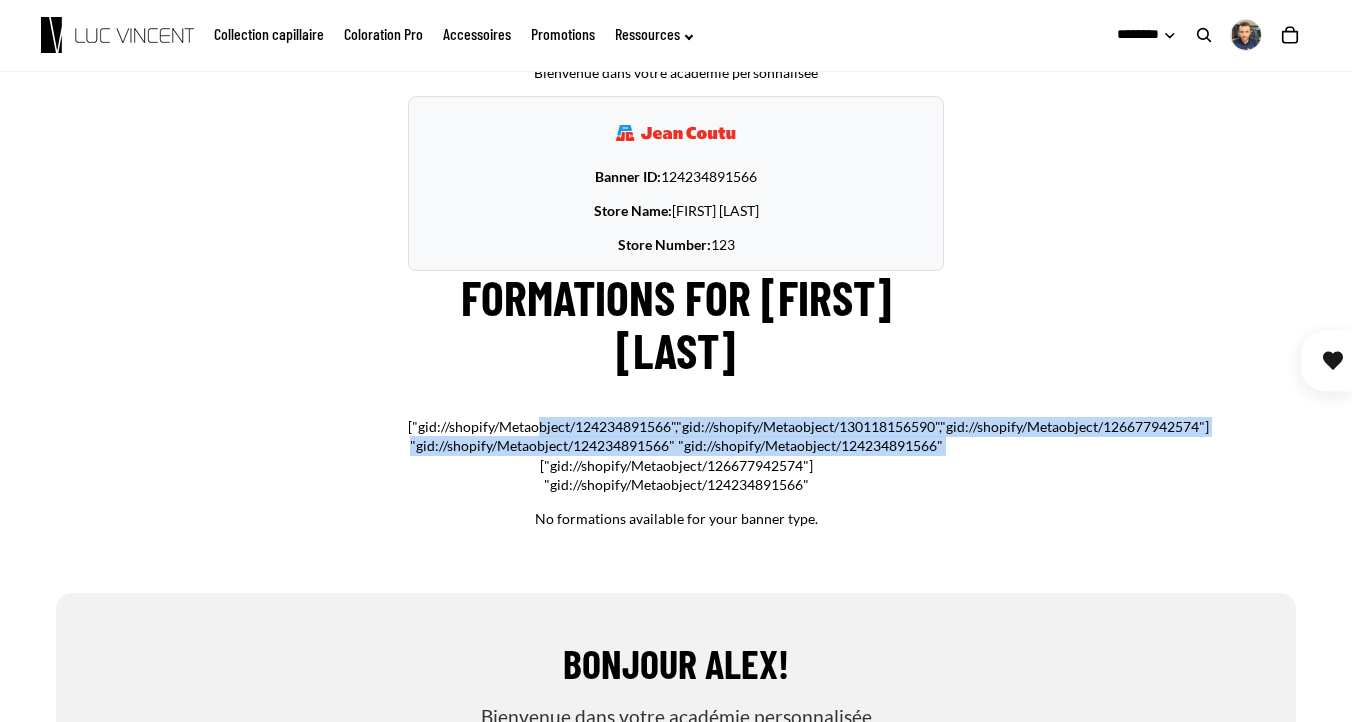 drag, startPoint x: 969, startPoint y: 448, endPoint x: 403, endPoint y: 426, distance: 566.4274 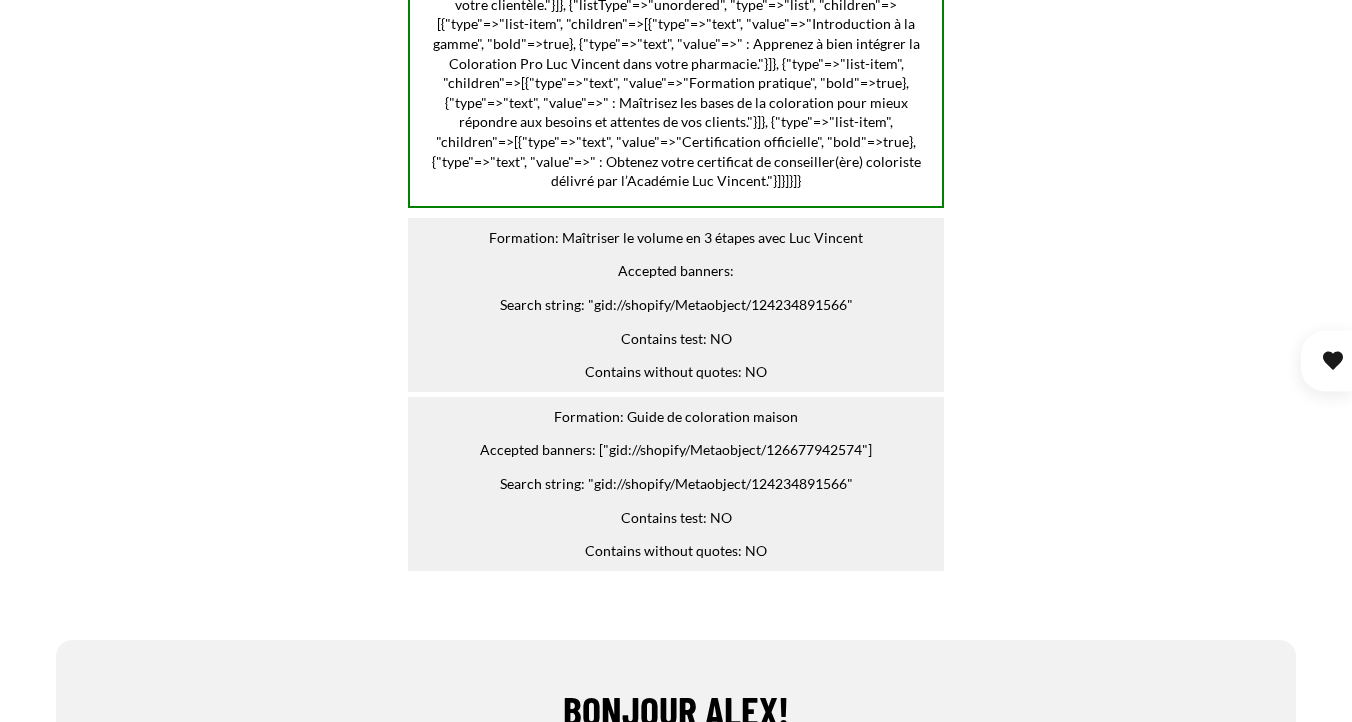scroll, scrollTop: 1340, scrollLeft: 0, axis: vertical 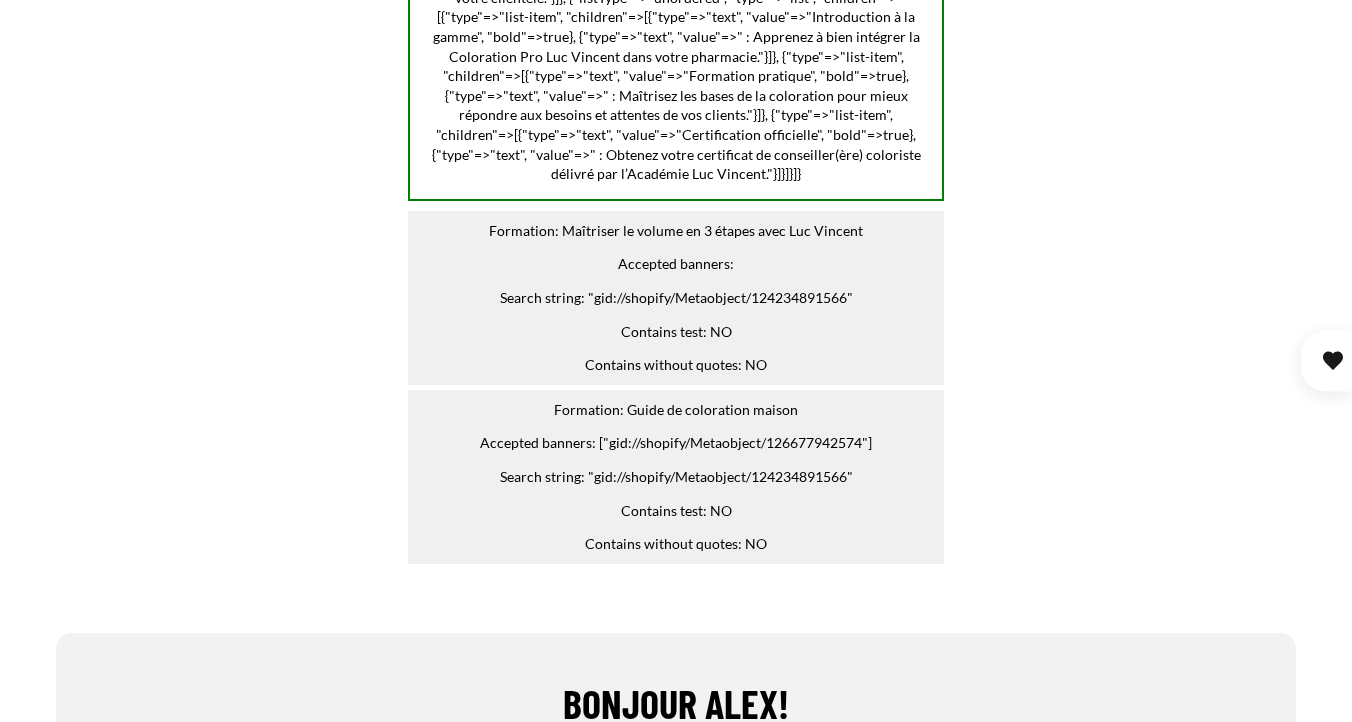 drag, startPoint x: 831, startPoint y: 543, endPoint x: 666, endPoint y: 50, distance: 519.87885 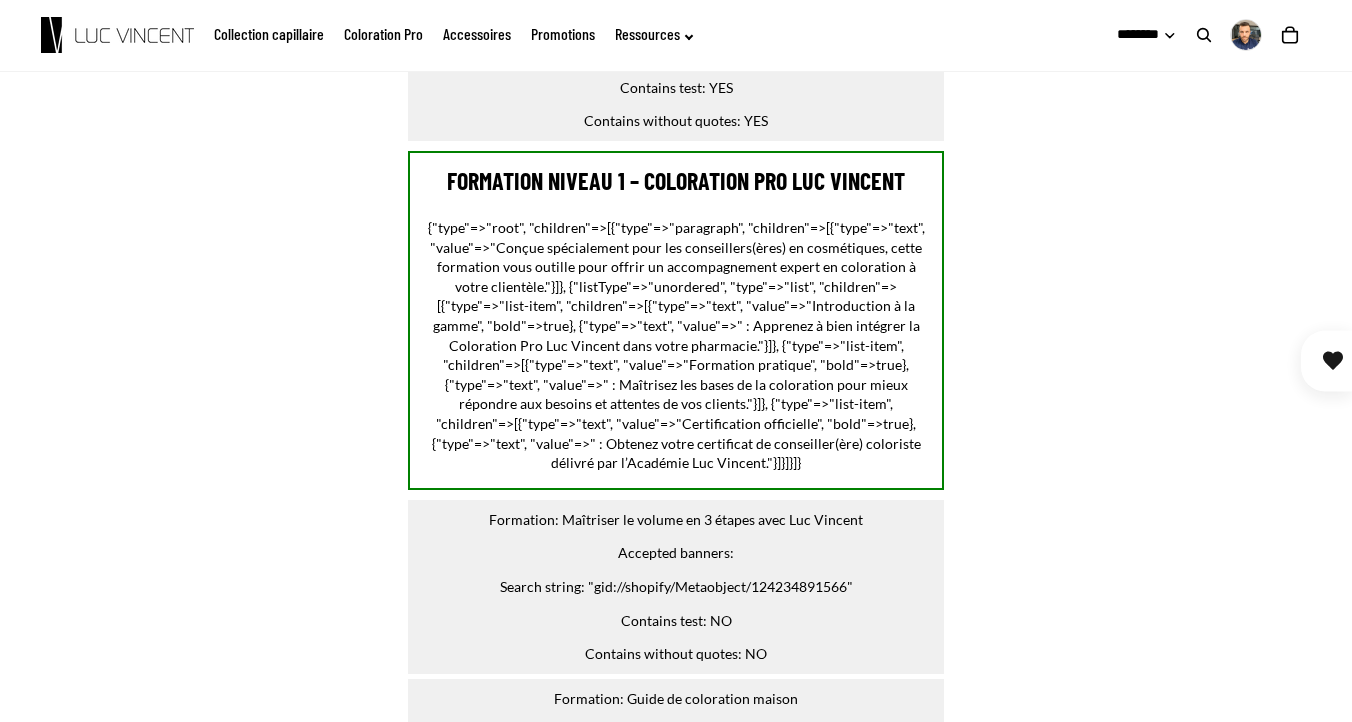 scroll, scrollTop: 921, scrollLeft: 0, axis: vertical 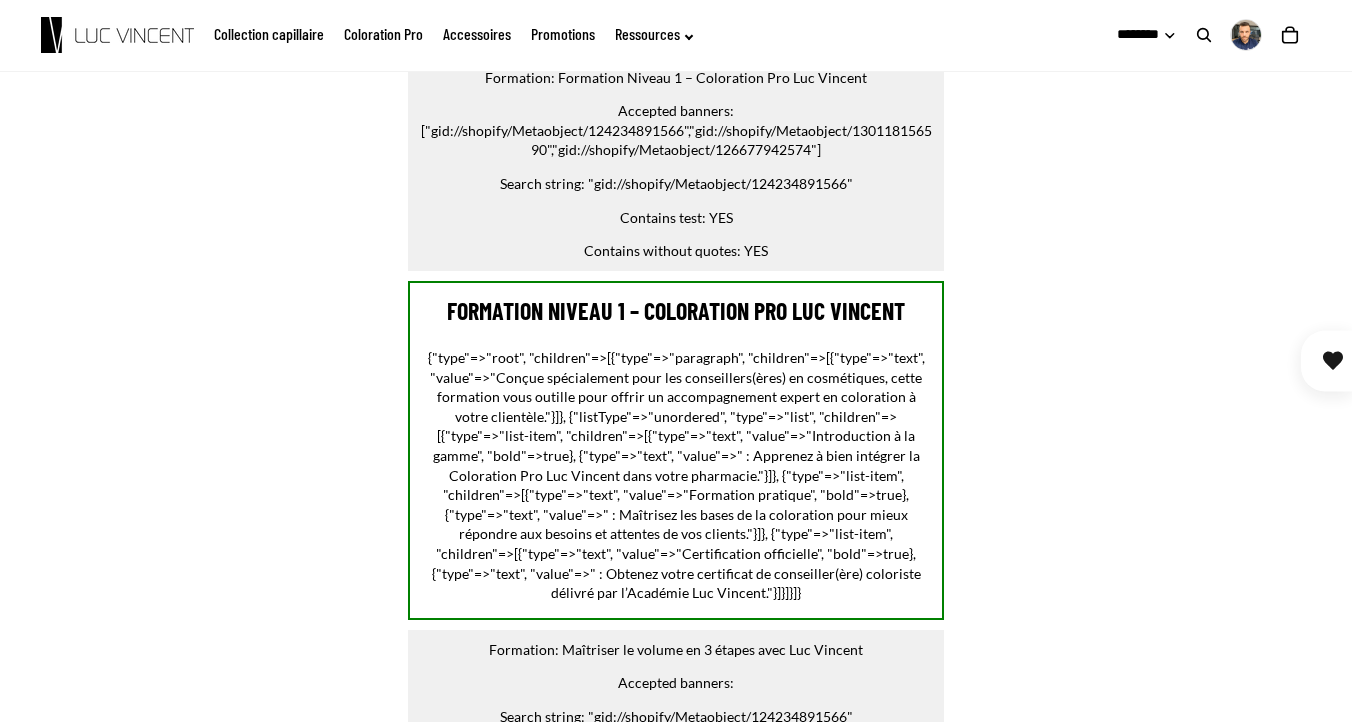 click on "Bonjour Alex!
Bienvenue dans votre académie personnalisée
Banner ID:
124234891566
Store Name:
Catherine Dussault
Store Number:
123
Formations for Catherine Dussault
Formation: Formation Niveau 1 – Coloration Pro Luc Vincent
Accepted banners: ["gid://shopify/Metaobject/124234891566","gid://shopify/Metaobject/130118156590","gid://shopify/Metaobject/126677942574"]
Search string: "gid://shopify/Metaobject/124234891566"" at bounding box center [676, 1966] 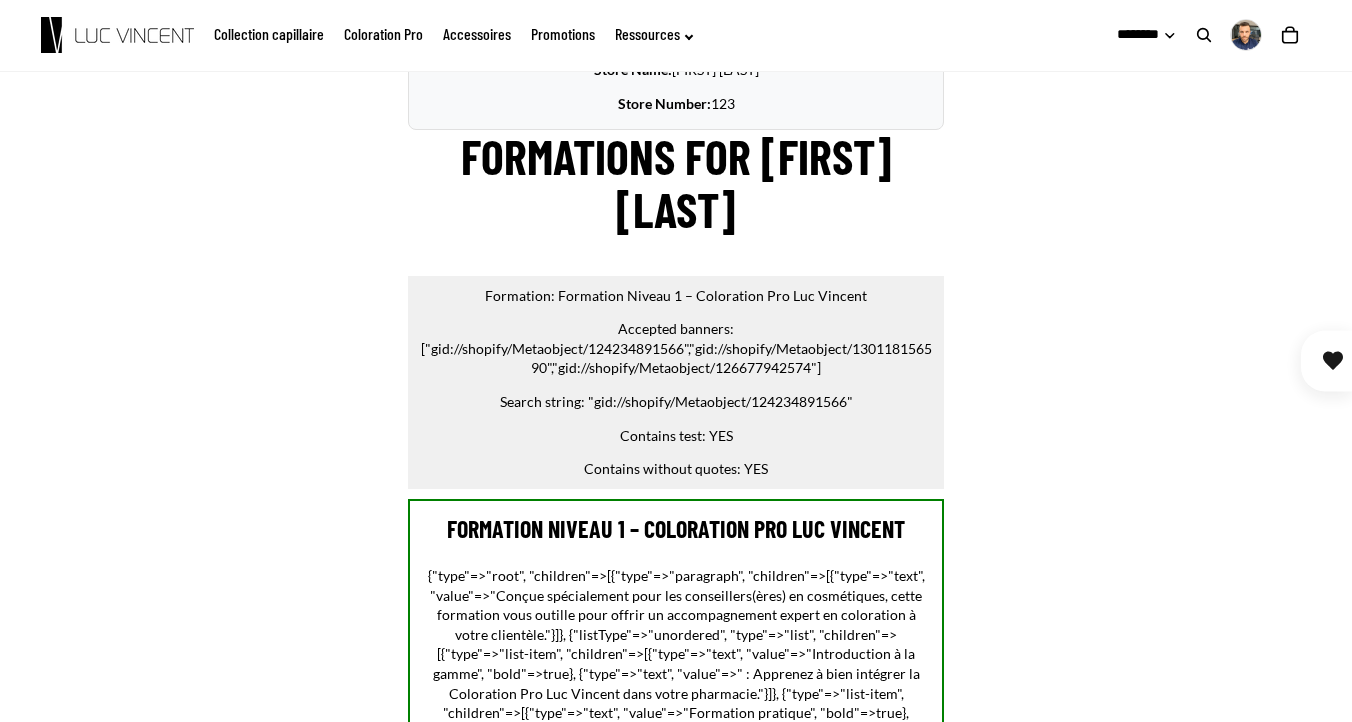 scroll, scrollTop: 662, scrollLeft: 0, axis: vertical 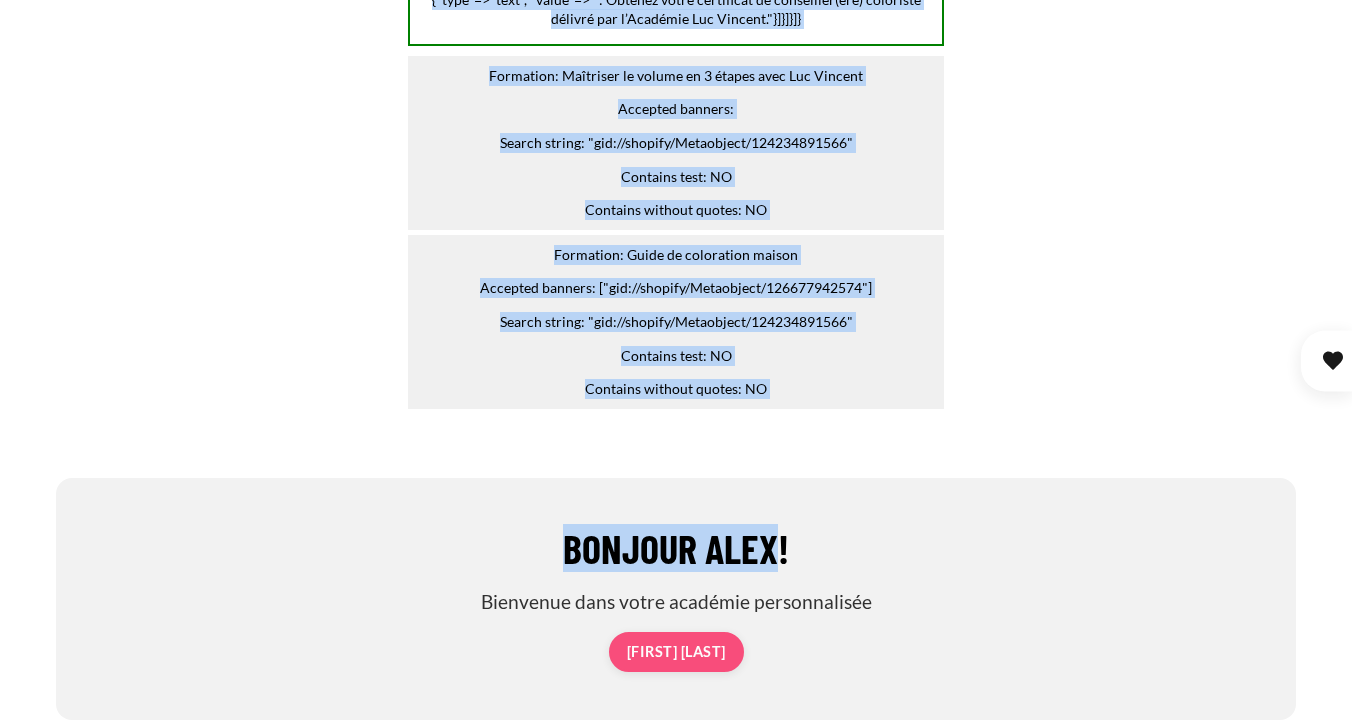 drag, startPoint x: 488, startPoint y: 334, endPoint x: 783, endPoint y: 406, distance: 303.65936 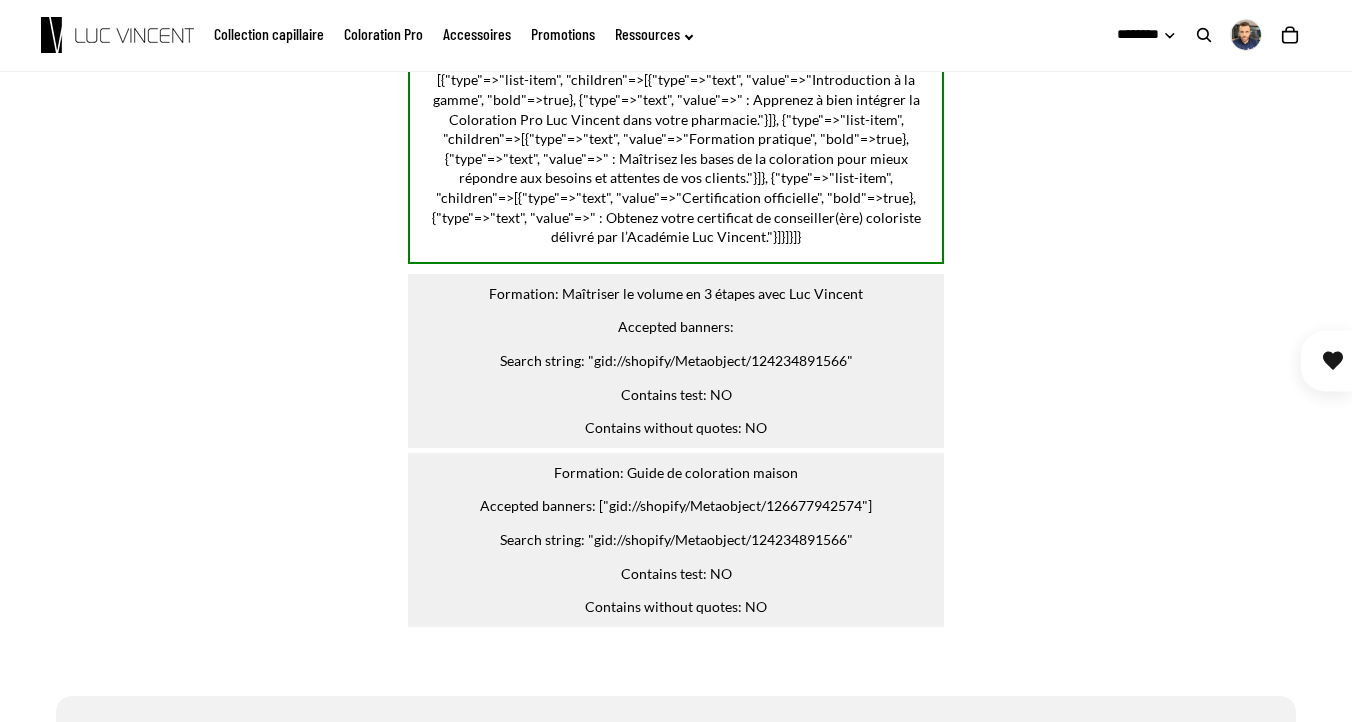 scroll, scrollTop: 1178, scrollLeft: 0, axis: vertical 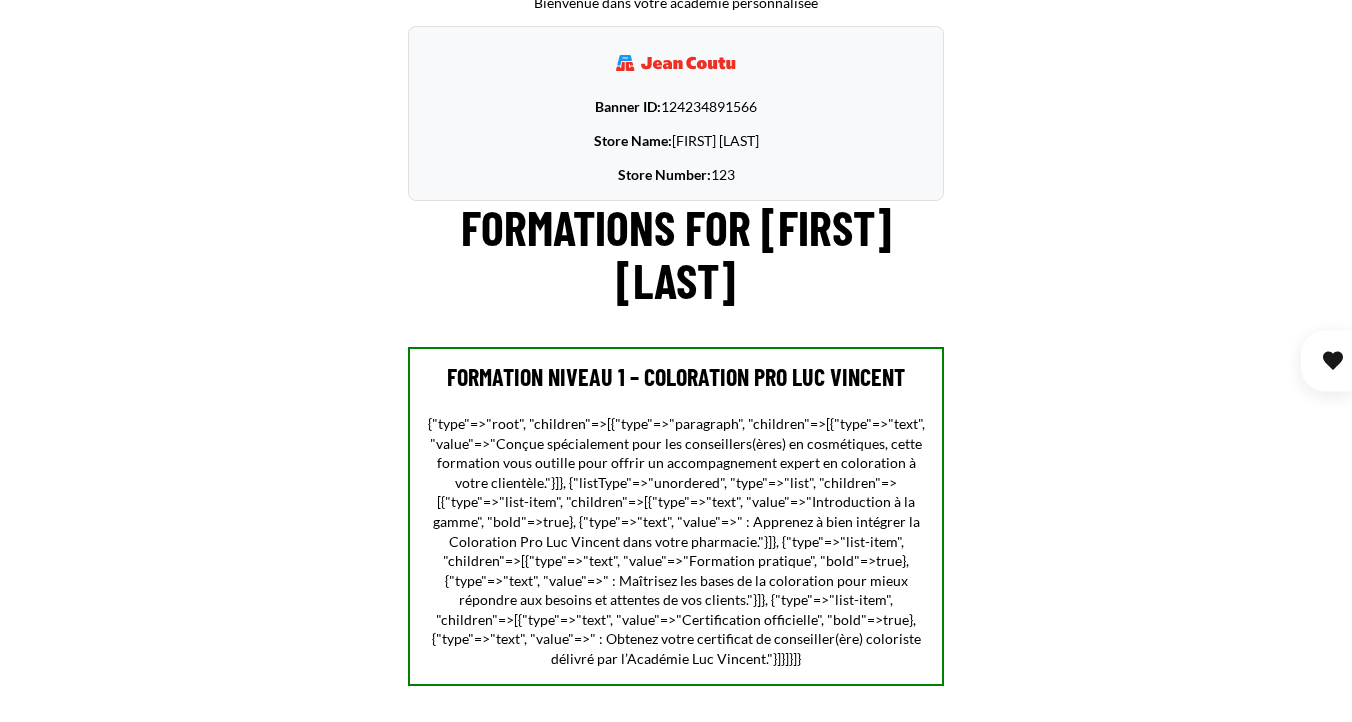 click on "{"type"=>"root", "children"=>[{"type"=>"paragraph", "children"=>[{"type"=>"text", "value"=>"Conçue spécialement pour les conseillers(ères) en cosmétiques, cette formation vous outille pour offrir un accompagnement expert en coloration à votre clientèle."}]}, {"listType"=>"unordered", "type"=>"list", "children"=>[{"type"=>"list-item", "children"=>[{"type"=>"text", "value"=>"Introduction à la gamme", "bold"=>true}, {"type"=>"text", "value"=>" : Apprenez à bien intégrer la Coloration Pro Luc Vincent dans votre pharmacie."}]}, {"type"=>"list-item", "children"=>[{"type"=>"text", "value"=>"Formation pratique", "bold"=>true}, {"type"=>"text", "value"=>" : Maîtrisez les bases de la coloration pour mieux répondre aux besoins et attentes de vos clients."}]}, {"type"=>"list-item", "children"=>[{"type"=>"text", "value"=>"Certification officielle", "bold"=>true}, {"type"=>"text", "value"=>" : Obtenez votre certificat de conseiller(ère) coloriste délivré par l’Académie Luc Vincent."}]}]}]}" at bounding box center [676, 541] 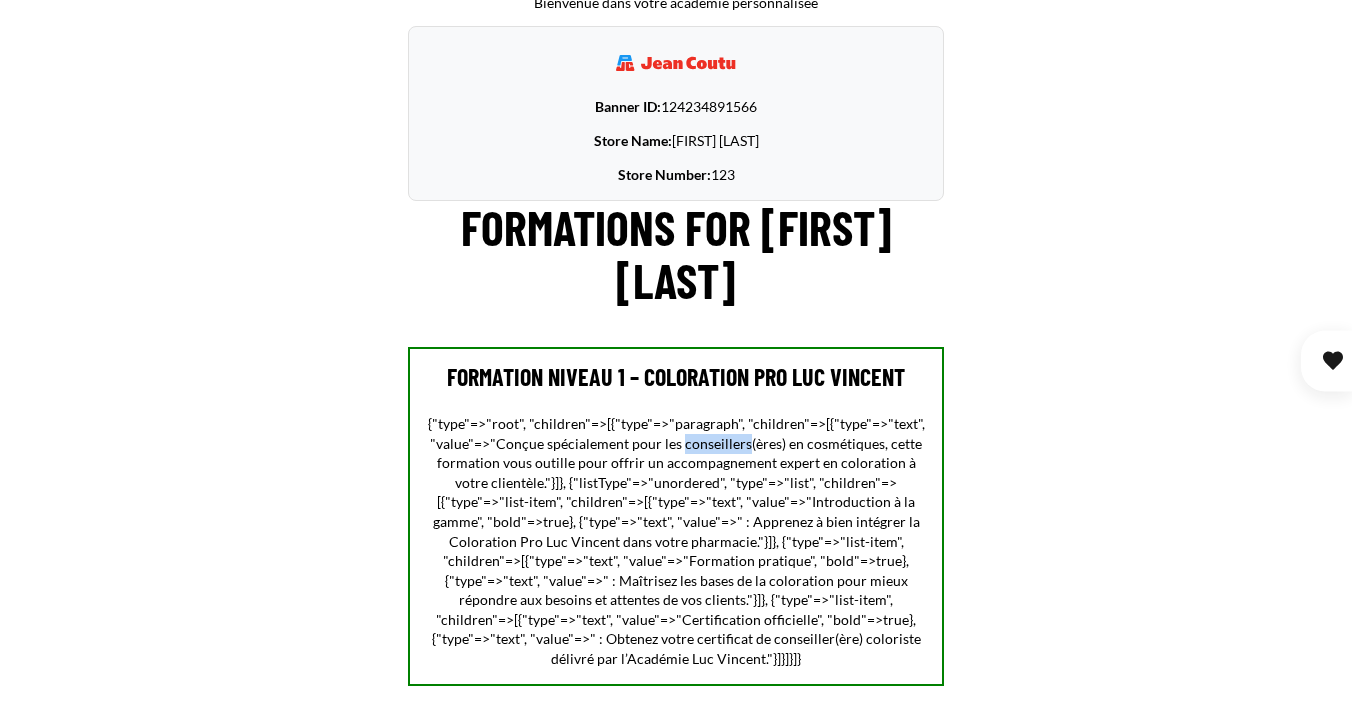 click on "{"type"=>"root", "children"=>[{"type"=>"paragraph", "children"=>[{"type"=>"text", "value"=>"Conçue spécialement pour les conseillers(ères) en cosmétiques, cette formation vous outille pour offrir un accompagnement expert en coloration à votre clientèle."}]}, {"listType"=>"unordered", "type"=>"list", "children"=>[{"type"=>"list-item", "children"=>[{"type"=>"text", "value"=>"Introduction à la gamme", "bold"=>true}, {"type"=>"text", "value"=>" : Apprenez à bien intégrer la Coloration Pro Luc Vincent dans votre pharmacie."}]}, {"type"=>"list-item", "children"=>[{"type"=>"text", "value"=>"Formation pratique", "bold"=>true}, {"type"=>"text", "value"=>" : Maîtrisez les bases de la coloration pour mieux répondre aux besoins et attentes de vos clients."}]}, {"type"=>"list-item", "children"=>[{"type"=>"text", "value"=>"Certification officielle", "bold"=>true}, {"type"=>"text", "value"=>" : Obtenez votre certificat de conseiller(ère) coloriste délivré par l’Académie Luc Vincent."}]}]}]}" at bounding box center [676, 541] 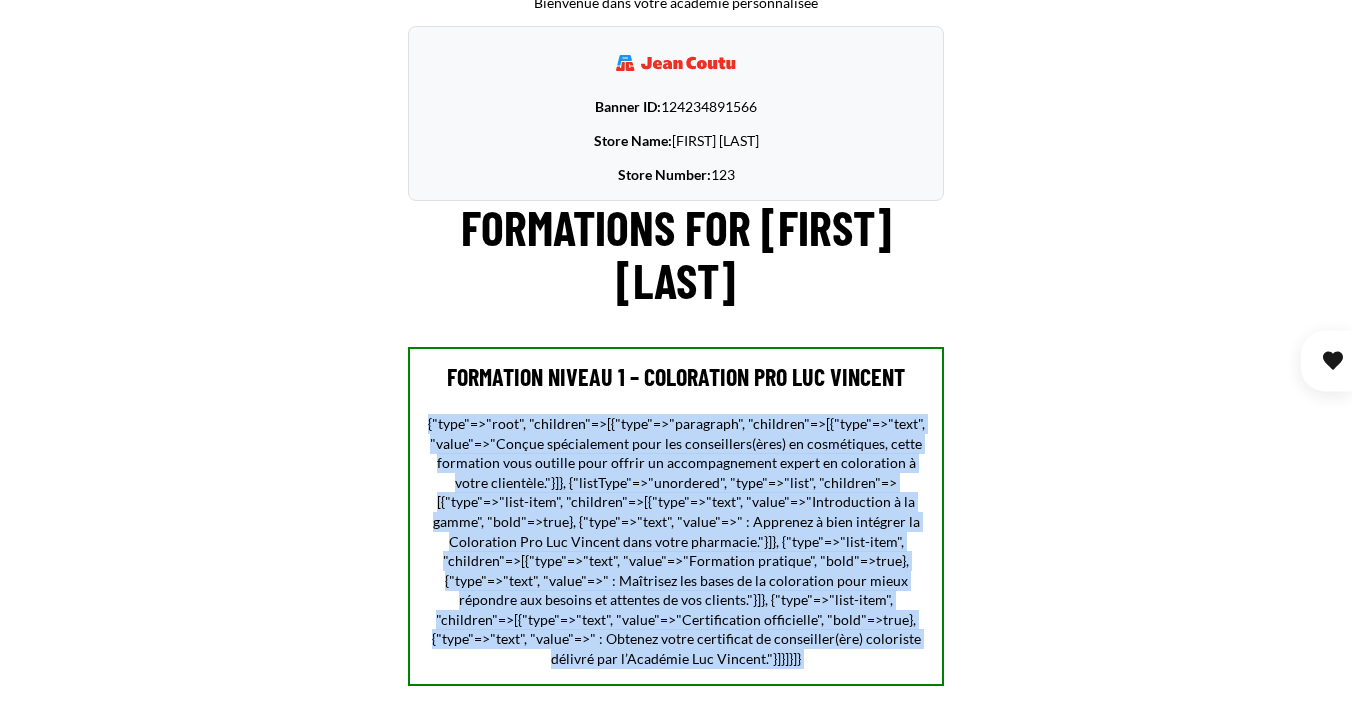 click on "{"type"=>"root", "children"=>[{"type"=>"paragraph", "children"=>[{"type"=>"text", "value"=>"Conçue spécialement pour les conseillers(ères) en cosmétiques, cette formation vous outille pour offrir un accompagnement expert en coloration à votre clientèle."}]}, {"listType"=>"unordered", "type"=>"list", "children"=>[{"type"=>"list-item", "children"=>[{"type"=>"text", "value"=>"Introduction à la gamme", "bold"=>true}, {"type"=>"text", "value"=>" : Apprenez à bien intégrer la Coloration Pro Luc Vincent dans votre pharmacie."}]}, {"type"=>"list-item", "children"=>[{"type"=>"text", "value"=>"Formation pratique", "bold"=>true}, {"type"=>"text", "value"=>" : Maîtrisez les bases de la coloration pour mieux répondre aux besoins et attentes de vos clients."}]}, {"type"=>"list-item", "children"=>[{"type"=>"text", "value"=>"Certification officielle", "bold"=>true}, {"type"=>"text", "value"=>" : Obtenez votre certificat de conseiller(ère) coloriste délivré par l’Académie Luc Vincent."}]}]}]}" at bounding box center (676, 541) 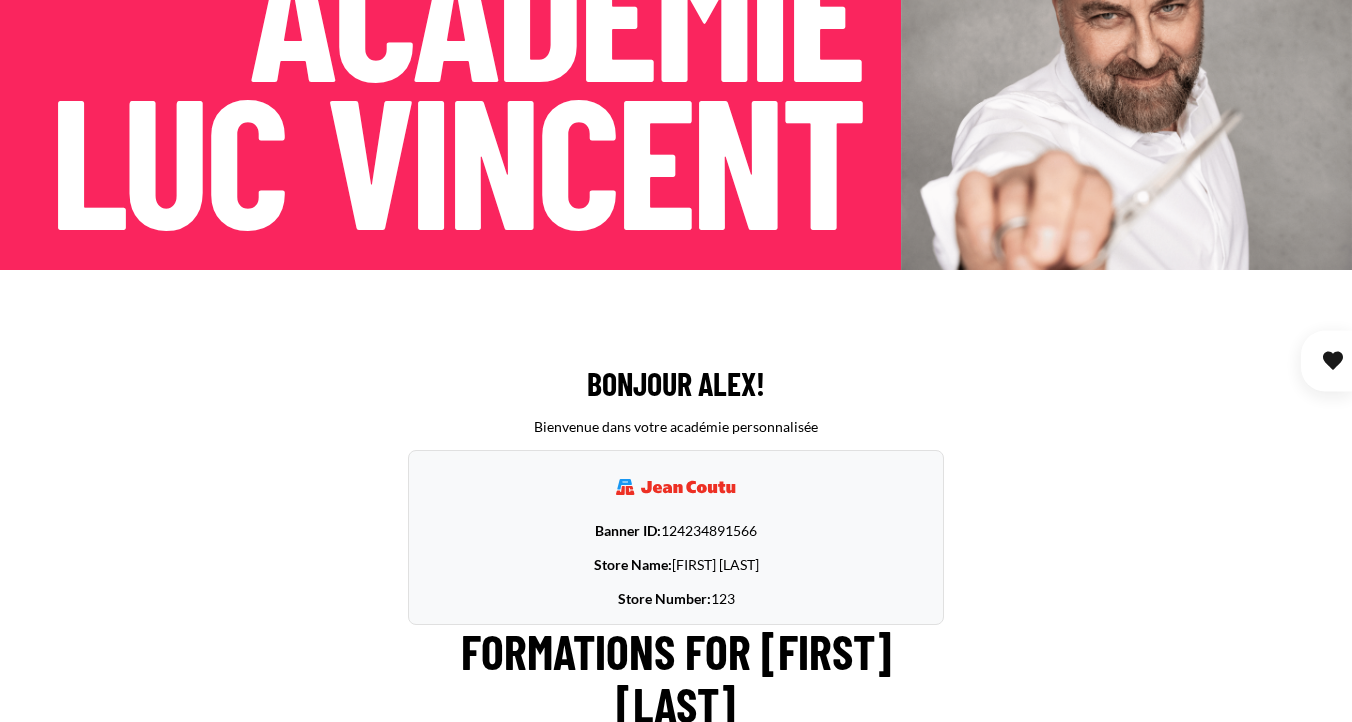 scroll, scrollTop: 279, scrollLeft: 0, axis: vertical 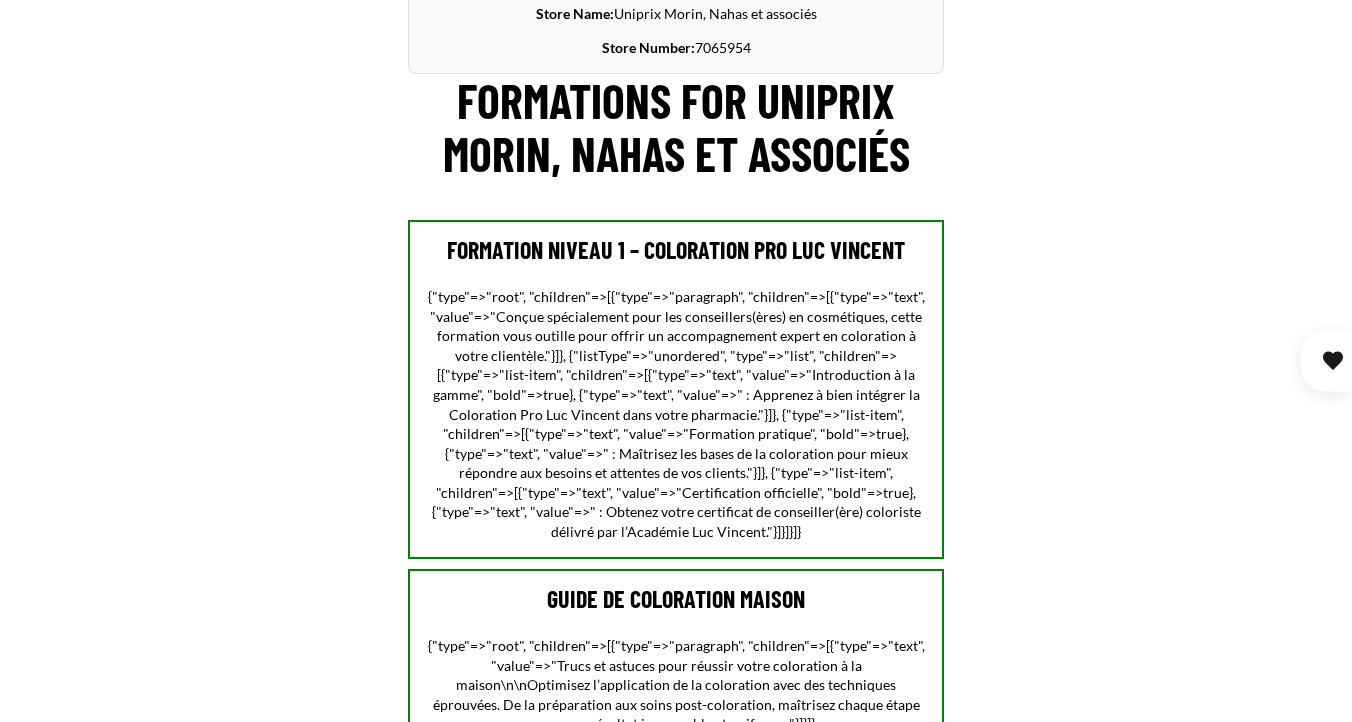 click on "Formations for Uniprix Morin, Nahas et associés" at bounding box center [676, 127] 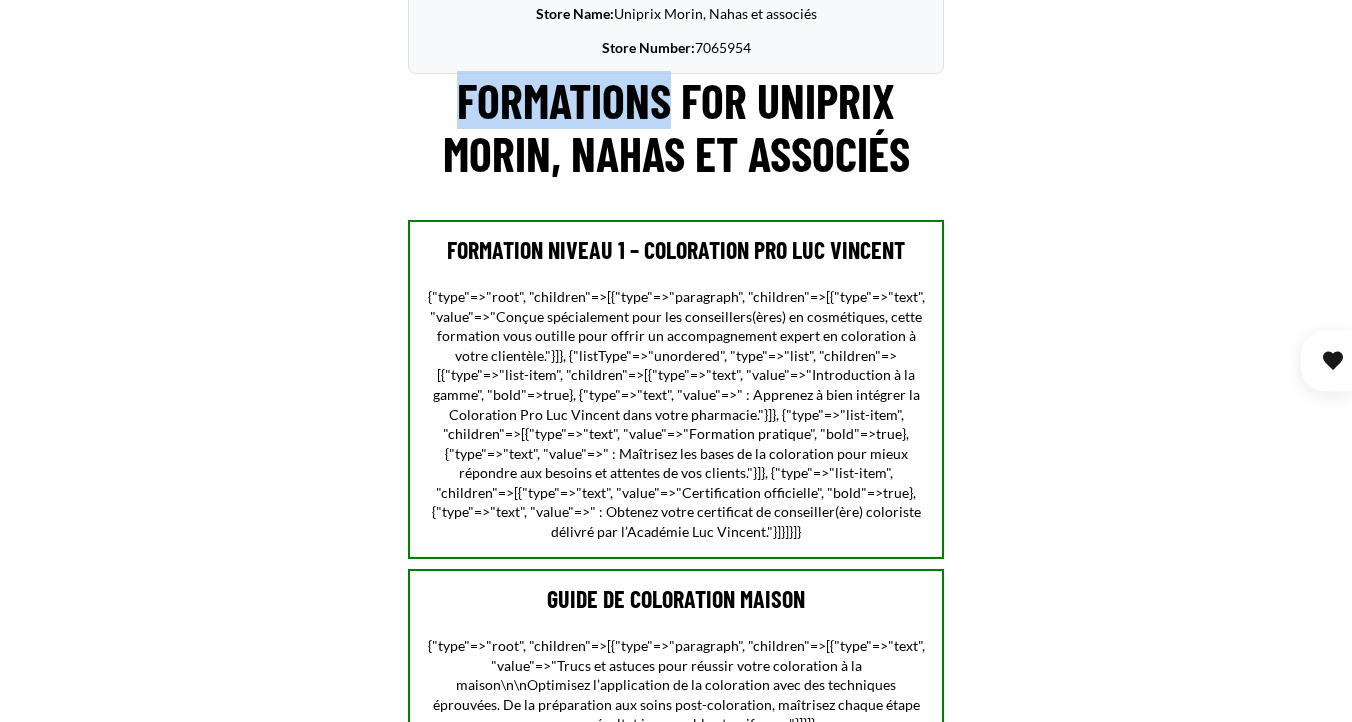 click on "Formations for Uniprix Morin, Nahas et associés" at bounding box center [676, 127] 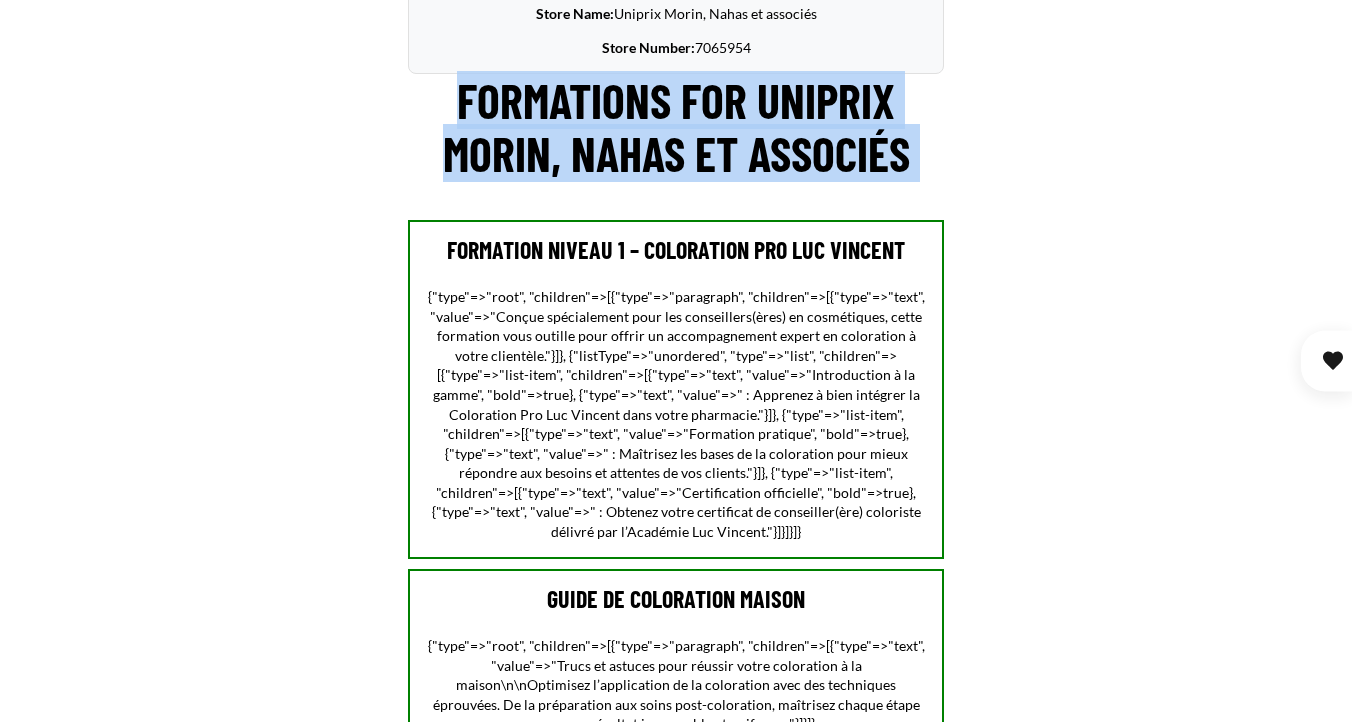 click on "Formations for Uniprix Morin, Nahas et associés" at bounding box center [676, 127] 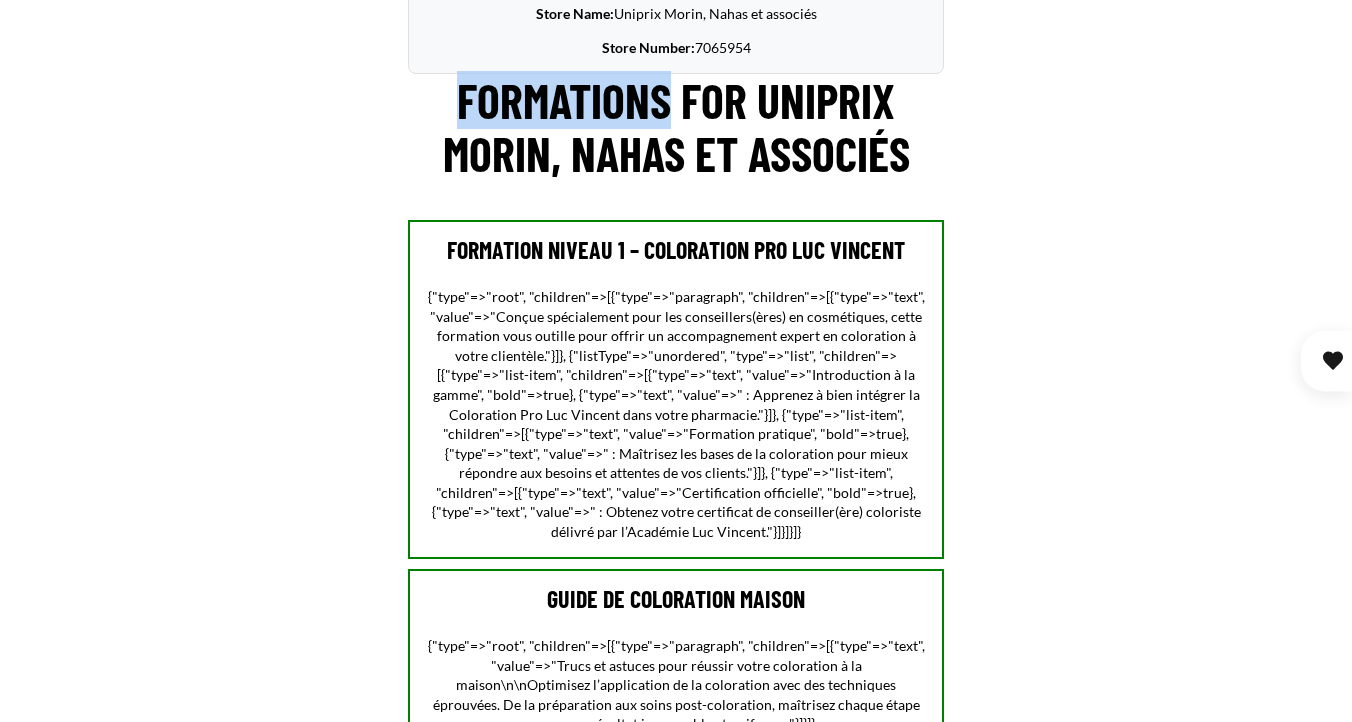 click on "Formations for Uniprix Morin, Nahas et associés" at bounding box center (676, 127) 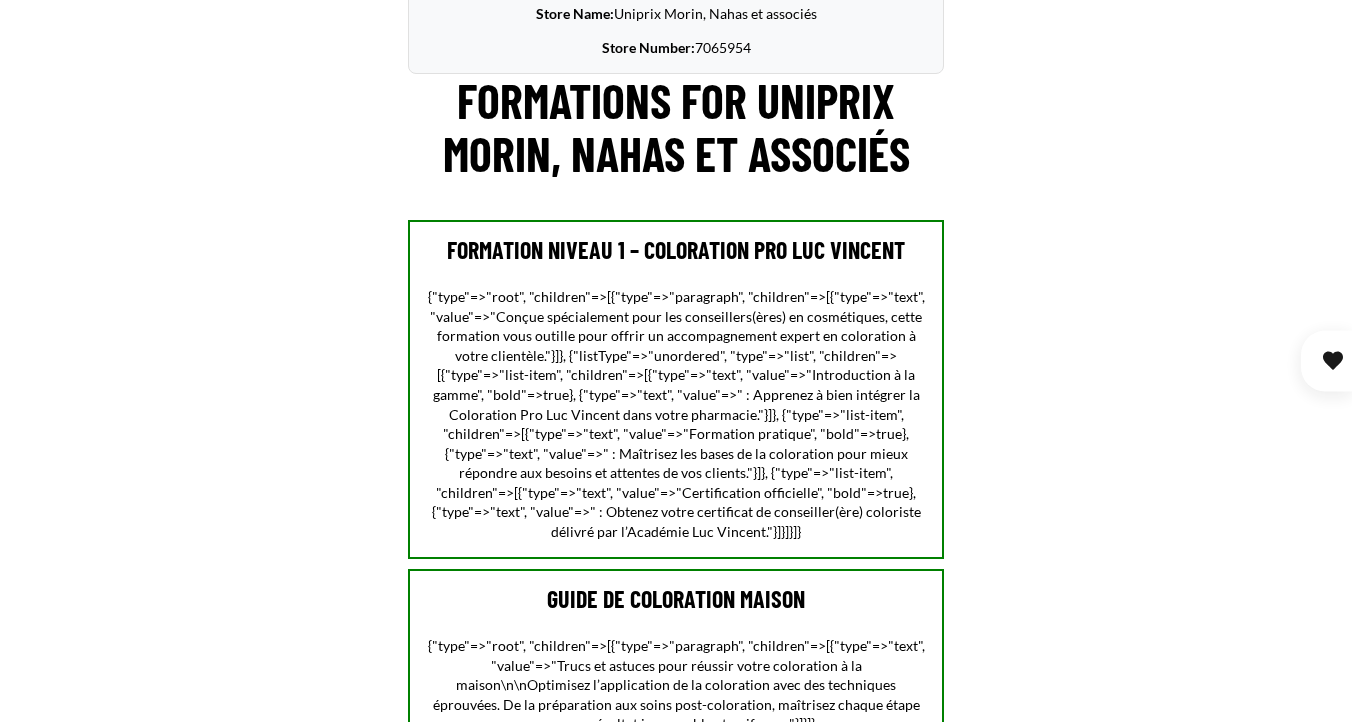 click on "Bonjour [FIRST]!
Bienvenue dans votre académie personnalisée
Banner ID:
[NUMBER]
Store Name:
Uniprix Morin, Nahas et associés
Store Number:
[NUMBER]
Formations for Uniprix Morin, Nahas et associés
Formation Niveau 1 – Coloration Pro Luc Vincent
Guide de coloration maison" at bounding box center (676, 1934) 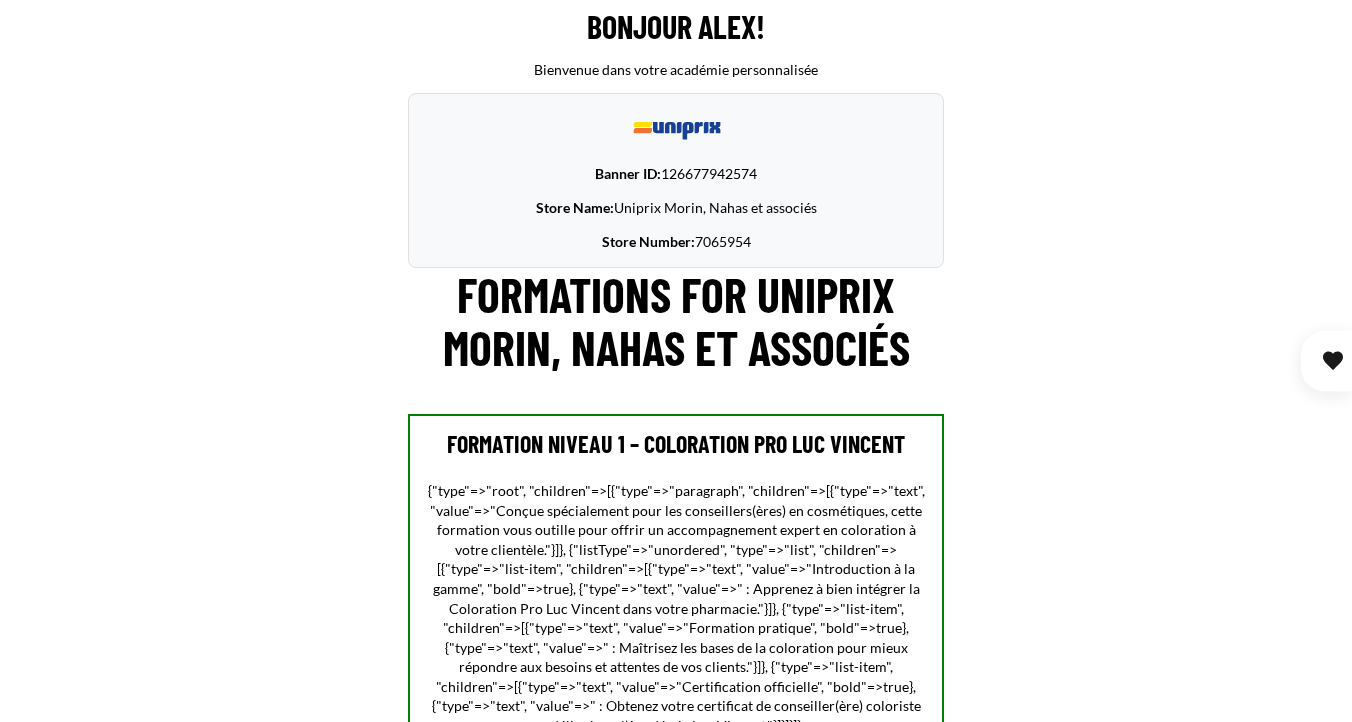 scroll, scrollTop: 677, scrollLeft: 0, axis: vertical 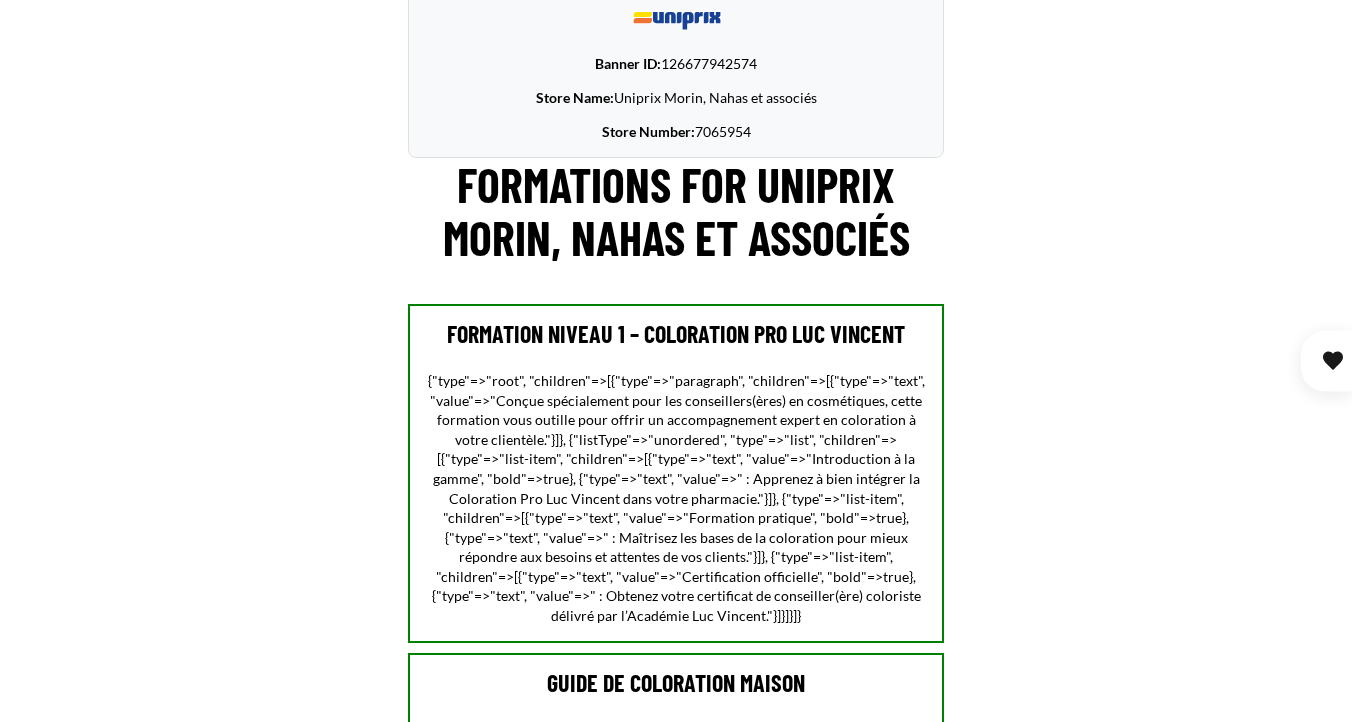 click on "{"type"=>"root", "children"=>[{"type"=>"paragraph", "children"=>[{"type"=>"text", "value"=>"Conçue spécialement pour les conseillers(ères) en cosmétiques, cette formation vous outille pour offrir un accompagnement expert en coloration à votre clientèle."}]}, {"listType"=>"unordered", "type"=>"list", "children"=>[{"type"=>"list-item", "children"=>[{"type"=>"text", "value"=>"Introduction à la gamme", "bold"=>true}, {"type"=>"text", "value"=>" : Apprenez à bien intégrer la Coloration Pro Luc Vincent dans votre pharmacie."}]}, {"type"=>"list-item", "children"=>[{"type"=>"text", "value"=>"Formation pratique", "bold"=>true}, {"type"=>"text", "value"=>" : Maîtrisez les bases de la coloration pour mieux répondre aux besoins et attentes de vos clients."}]}, {"type"=>"list-item", "children"=>[{"type"=>"text", "value"=>"Certification officielle", "bold"=>true}, {"type"=>"text", "value"=>" : Obtenez votre certificat de conseiller(ère) coloriste délivré par l’Académie Luc Vincent."}]}]}]}" at bounding box center [676, 498] 